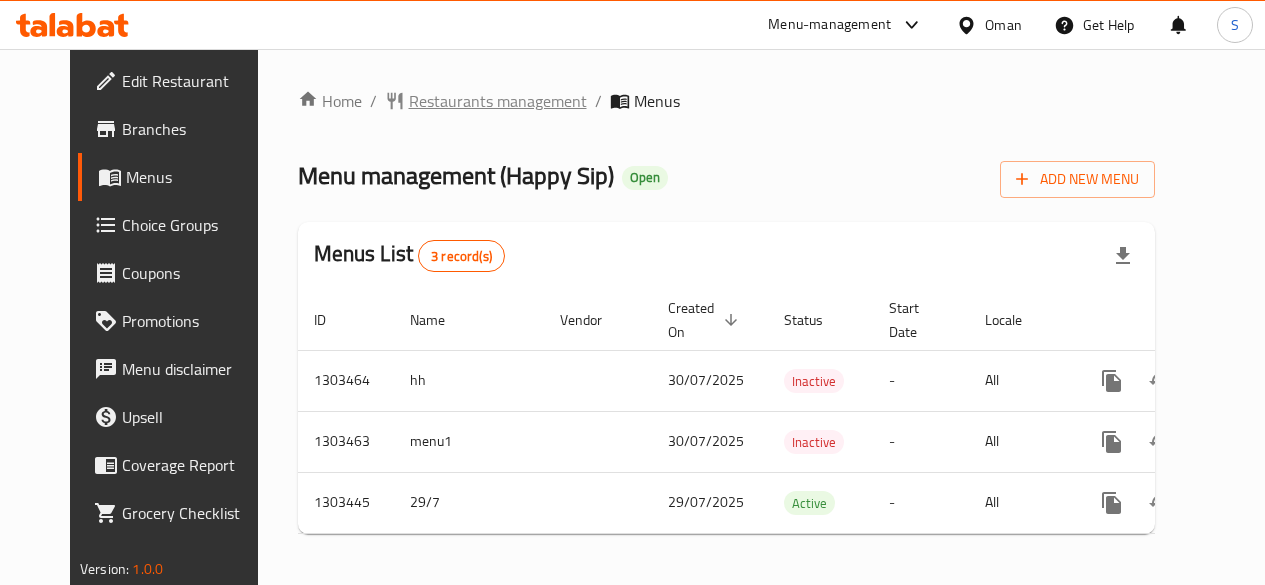 scroll, scrollTop: 0, scrollLeft: 0, axis: both 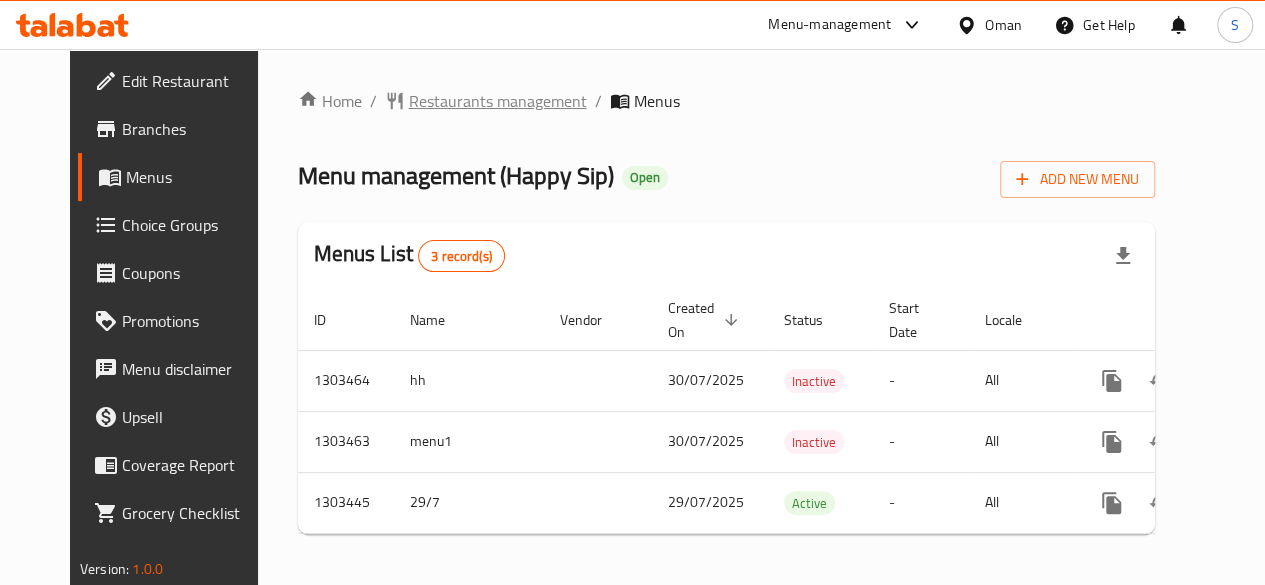 click on "Restaurants management" at bounding box center [498, 101] 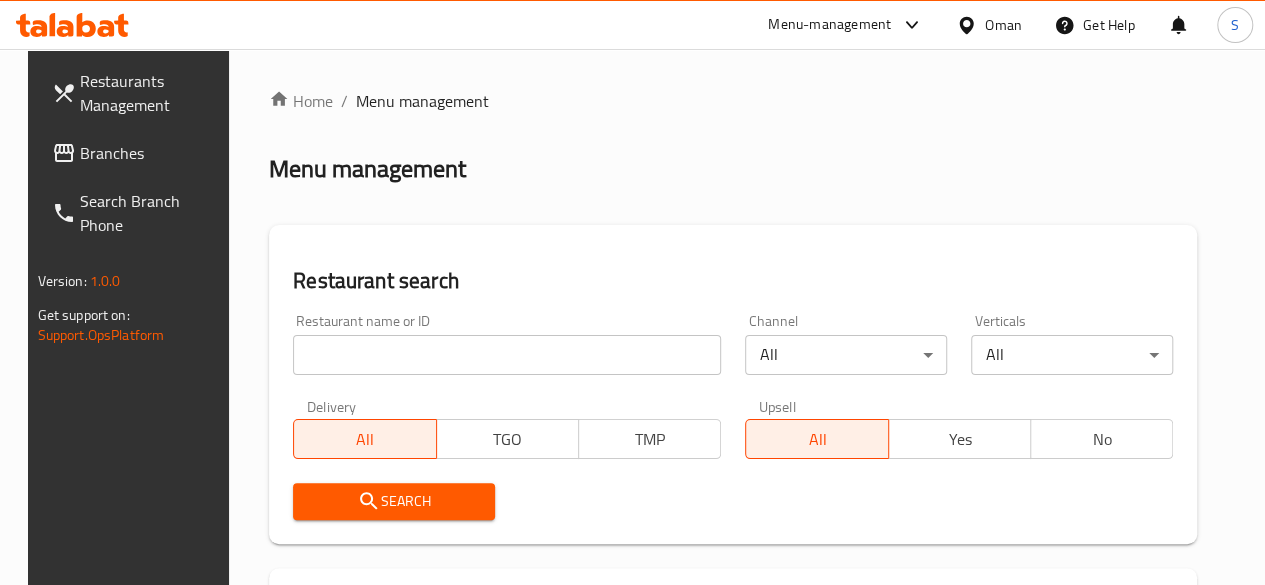 click at bounding box center (507, 355) 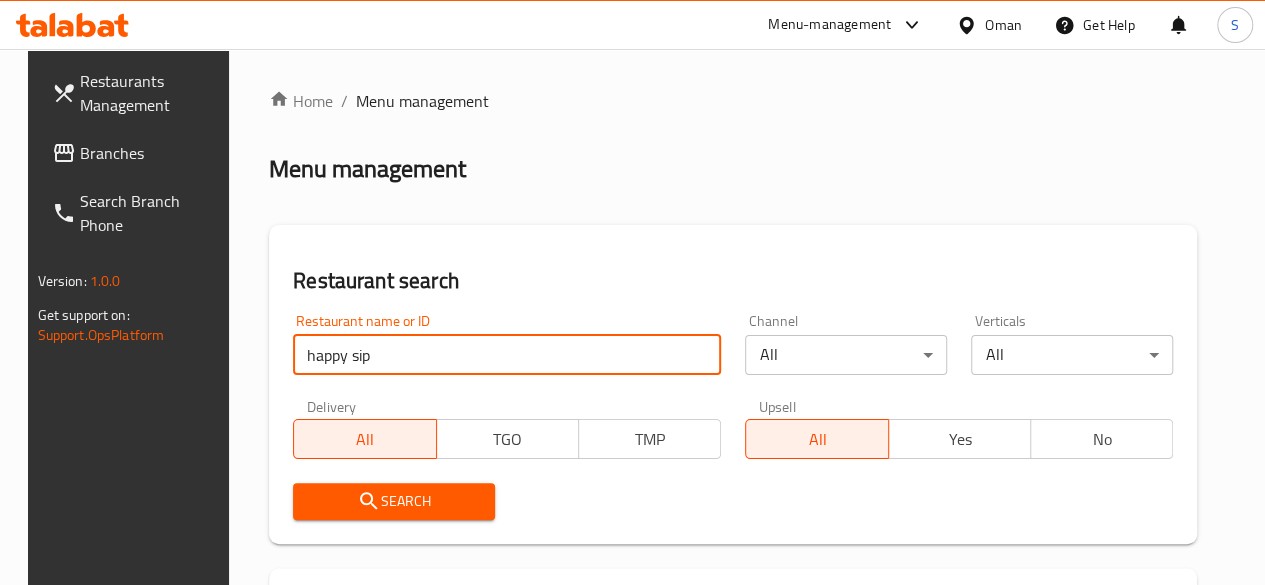 type on "happy sip" 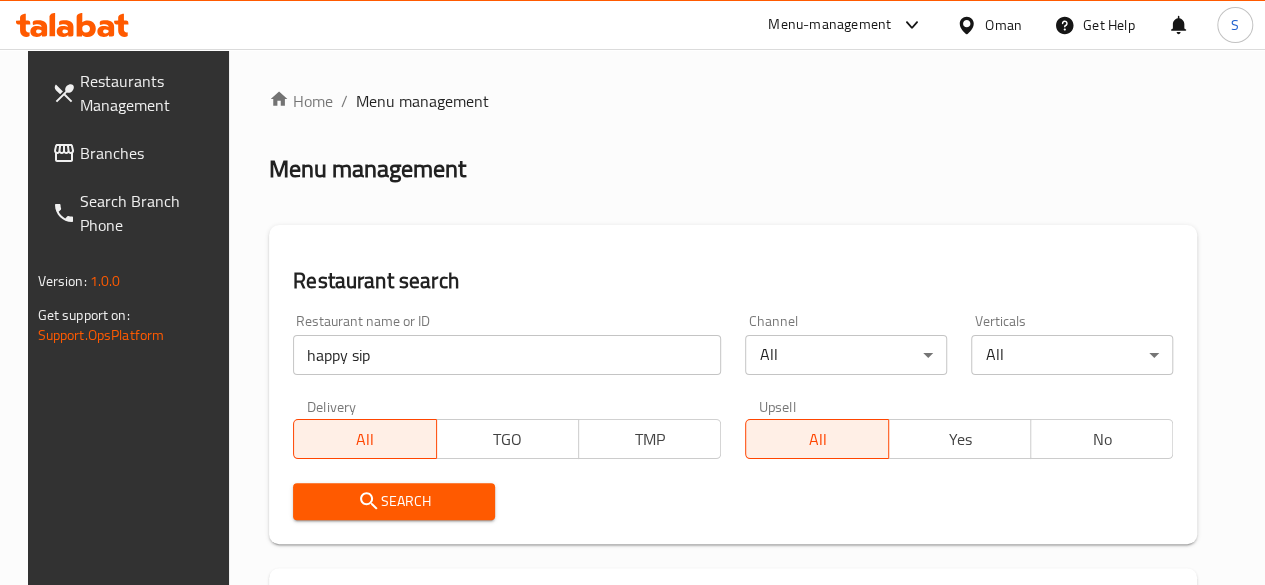 click on "Search" at bounding box center [394, 501] 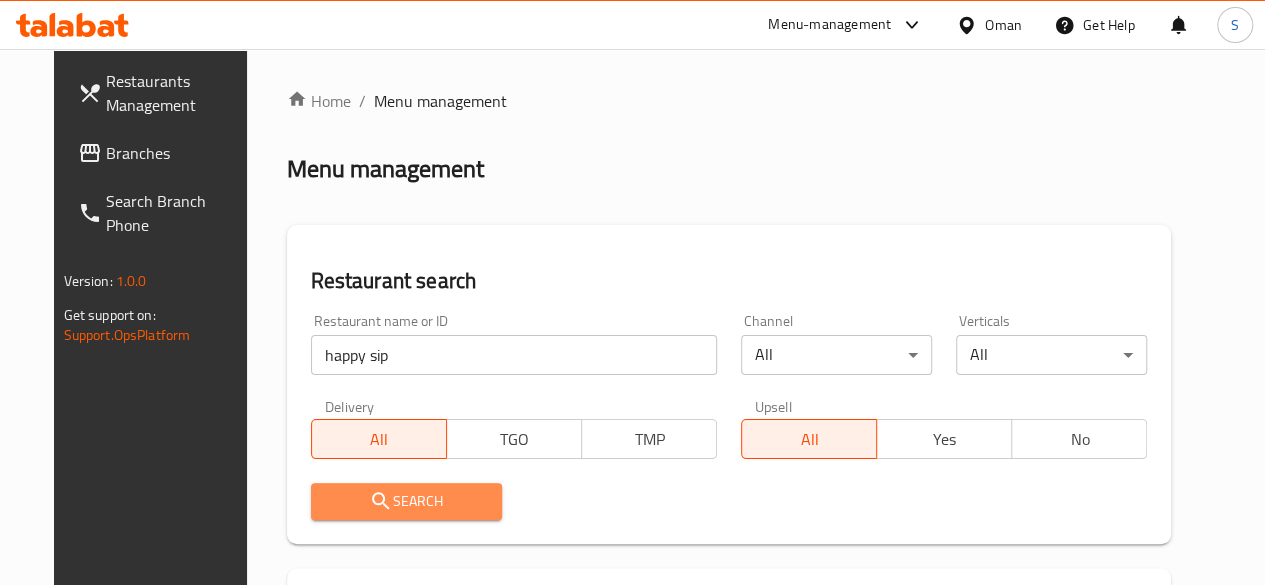 click 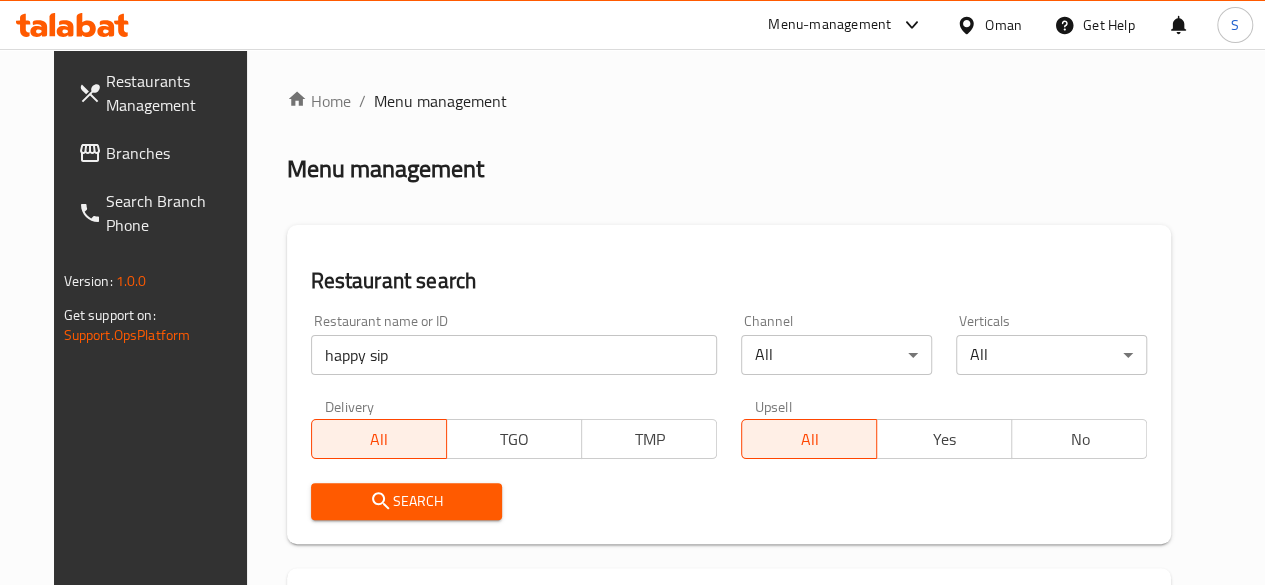 click 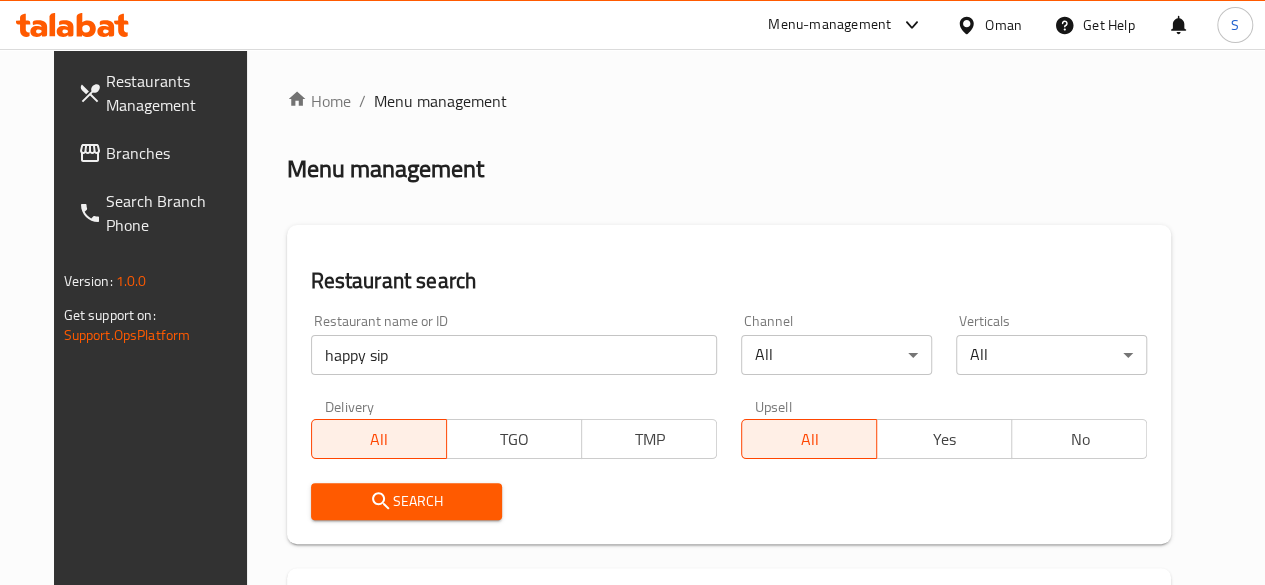 click 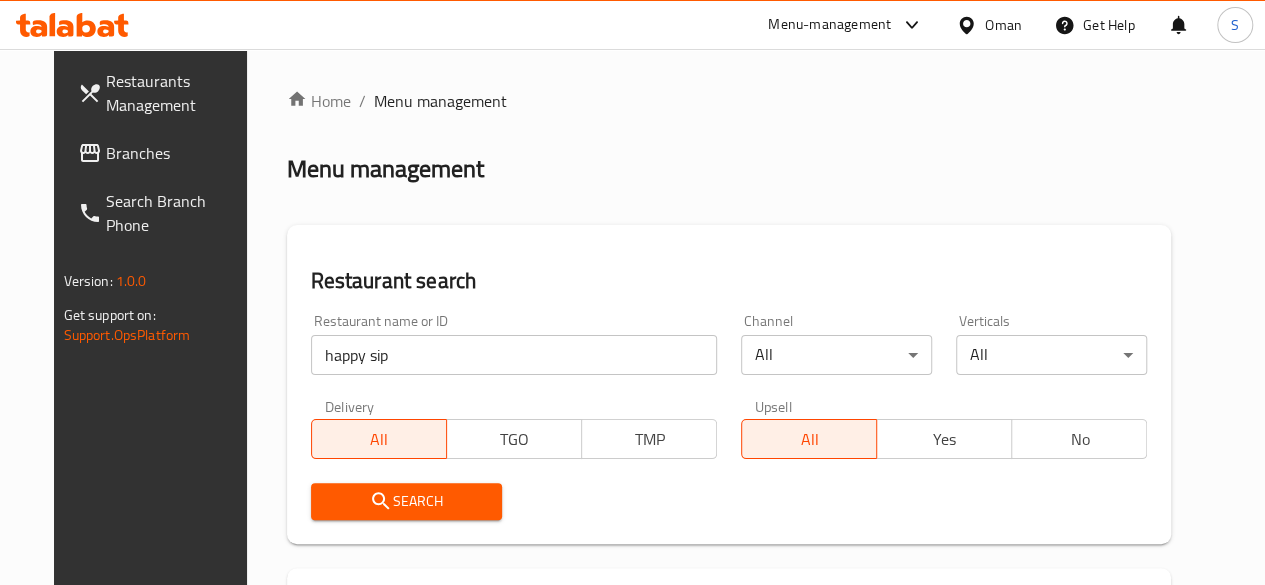 click 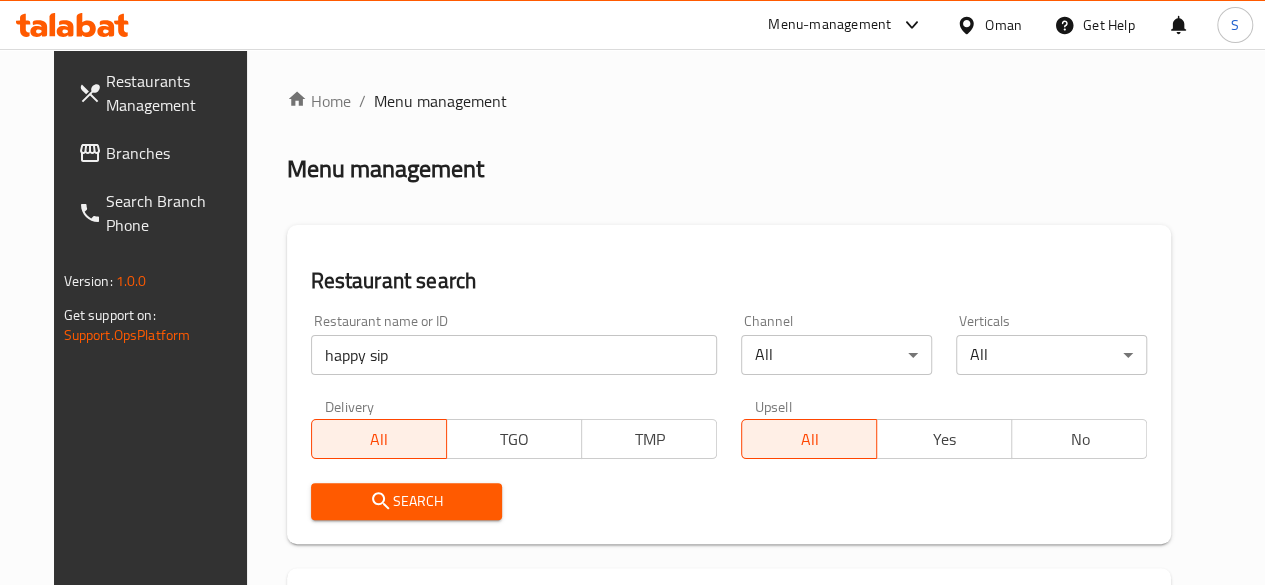 click 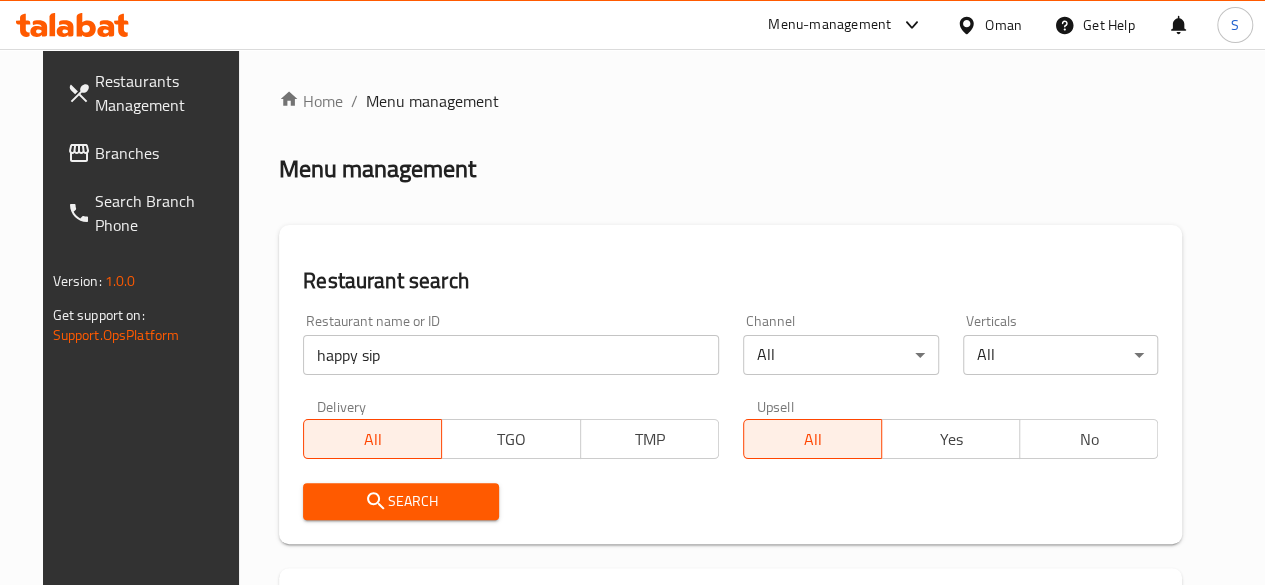 scroll, scrollTop: 347, scrollLeft: 0, axis: vertical 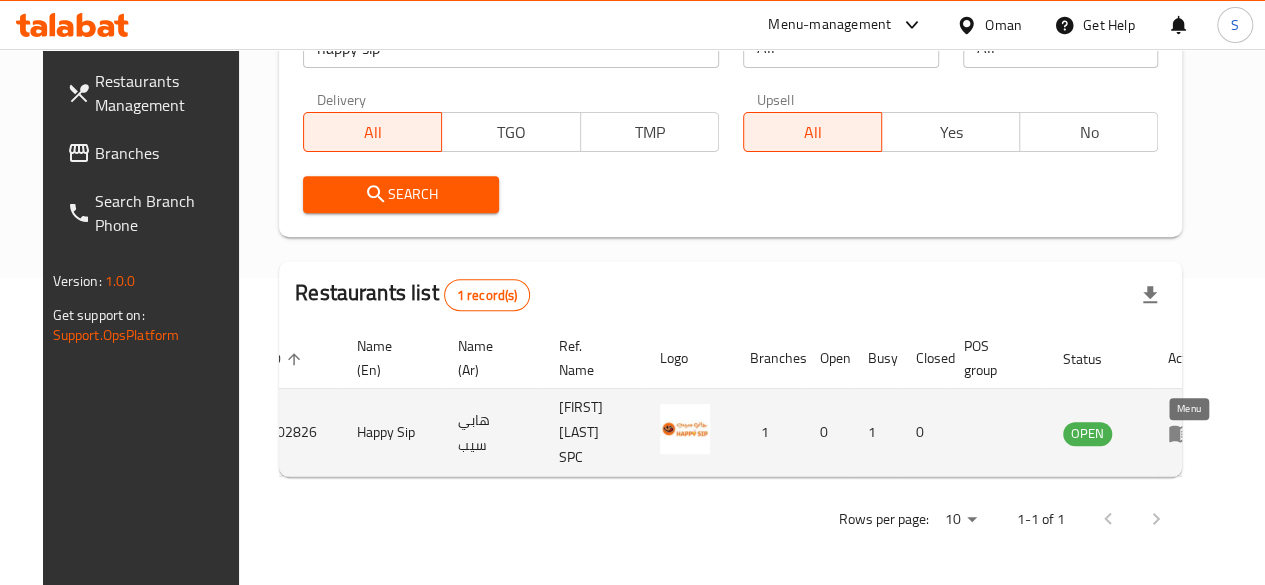 click at bounding box center [1186, 433] 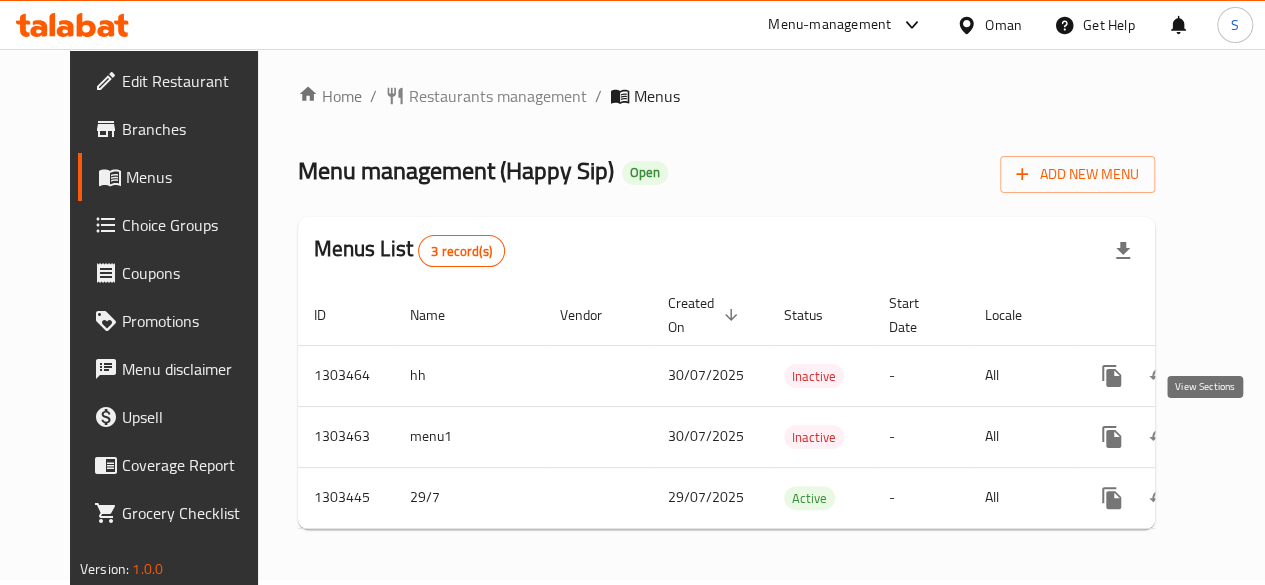 scroll, scrollTop: 18, scrollLeft: 0, axis: vertical 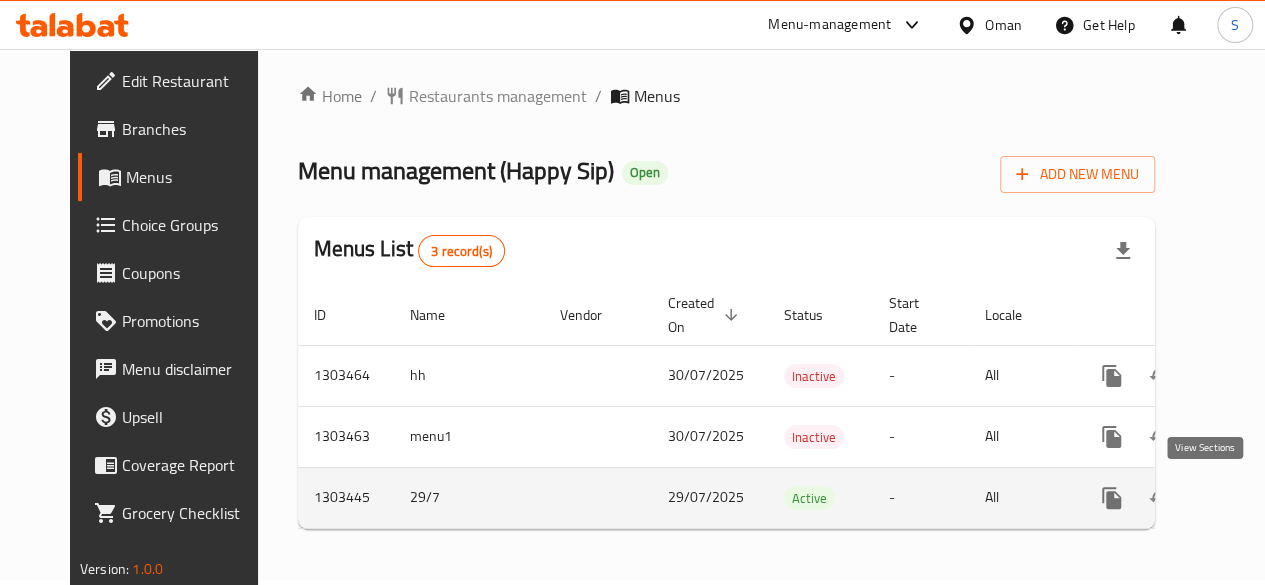 click at bounding box center [1256, 498] 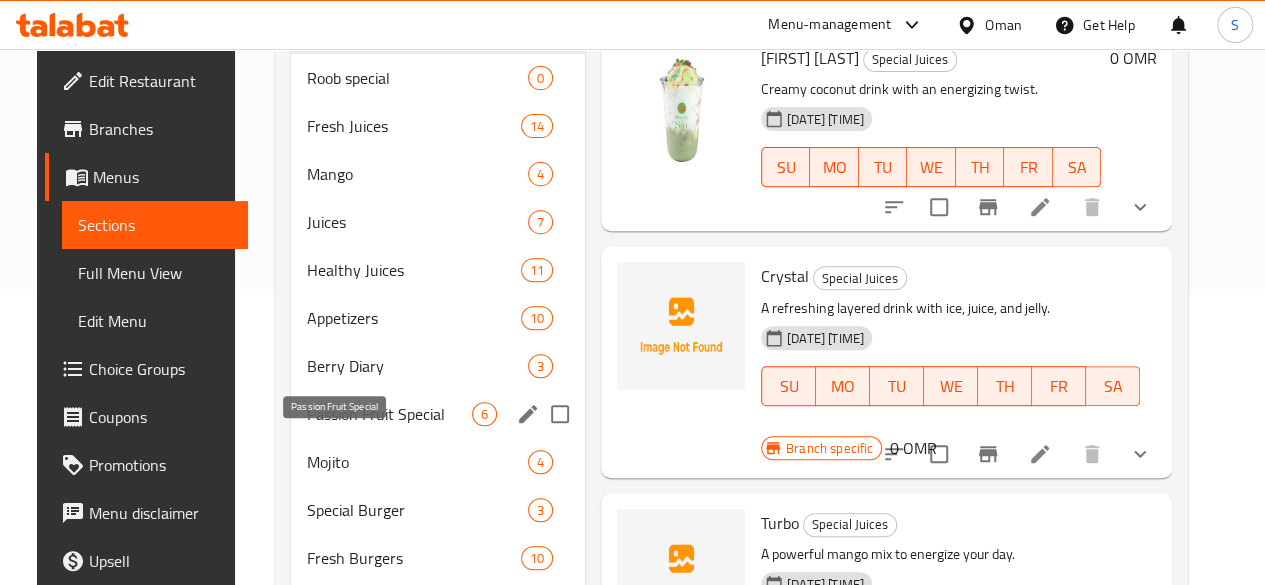 scroll, scrollTop: 292, scrollLeft: 0, axis: vertical 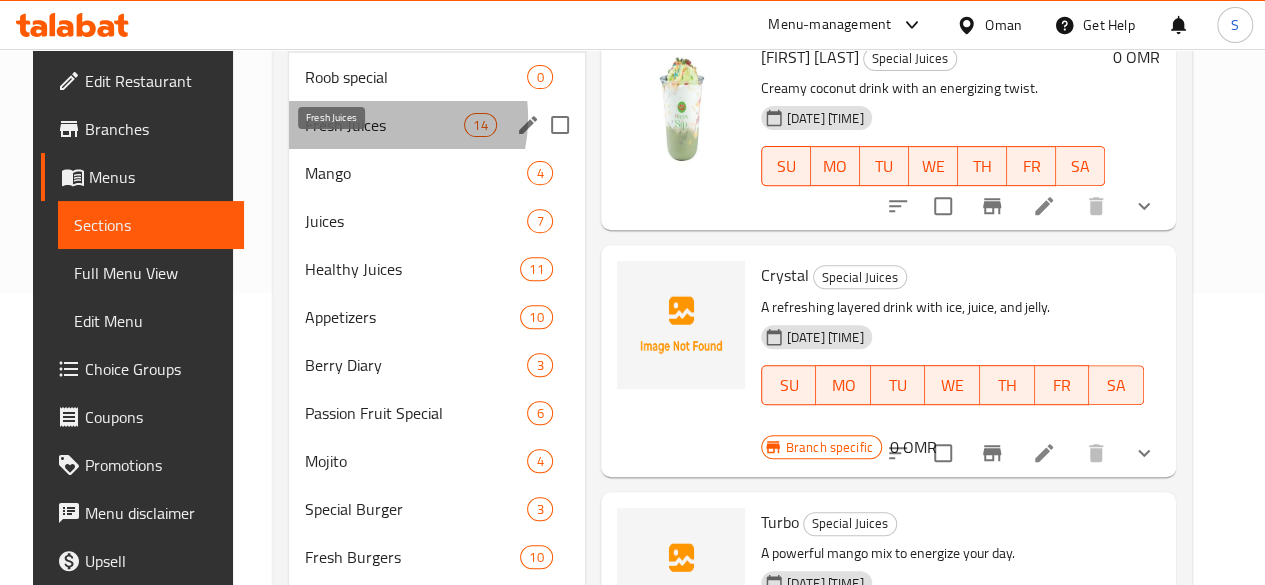 click on "Fresh Juices" at bounding box center (384, 125) 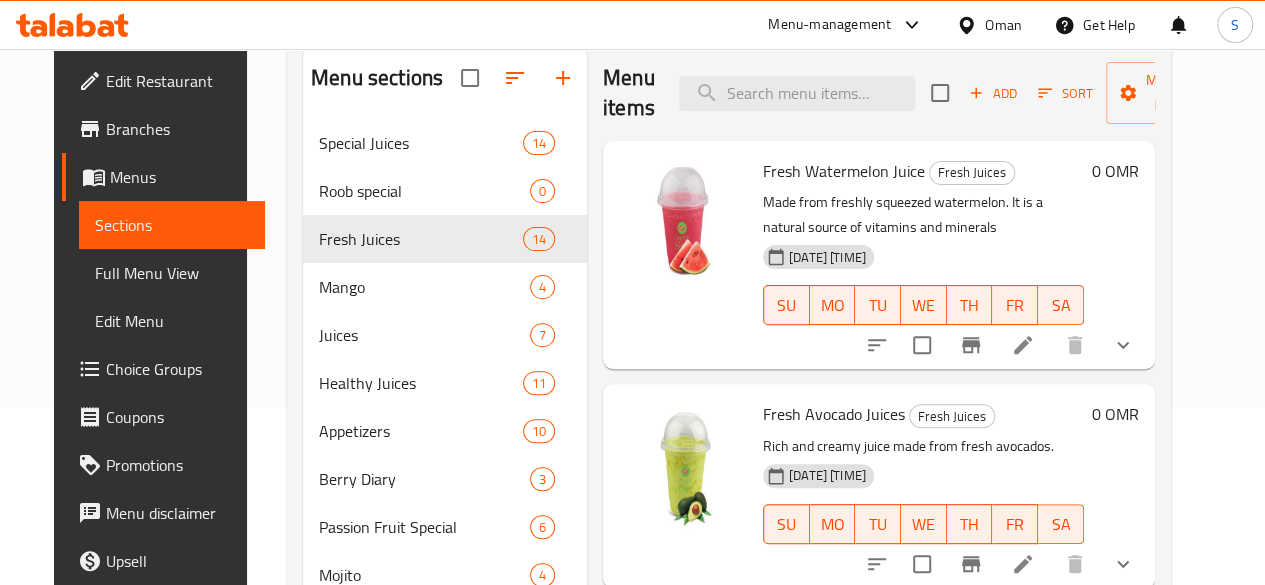 scroll, scrollTop: 174, scrollLeft: 0, axis: vertical 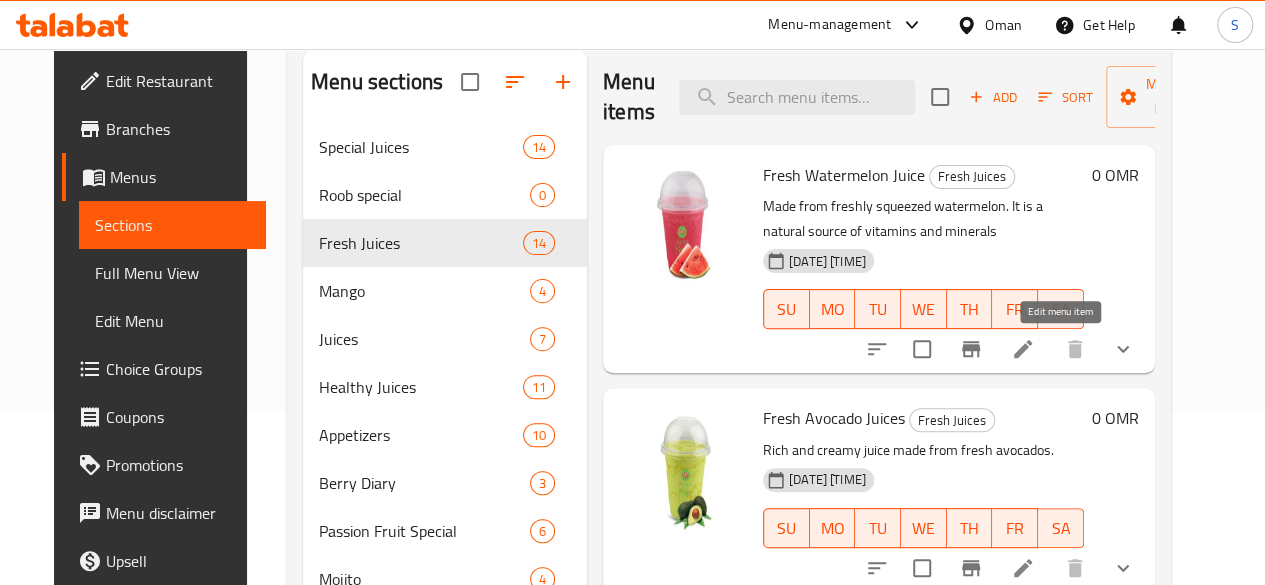 click 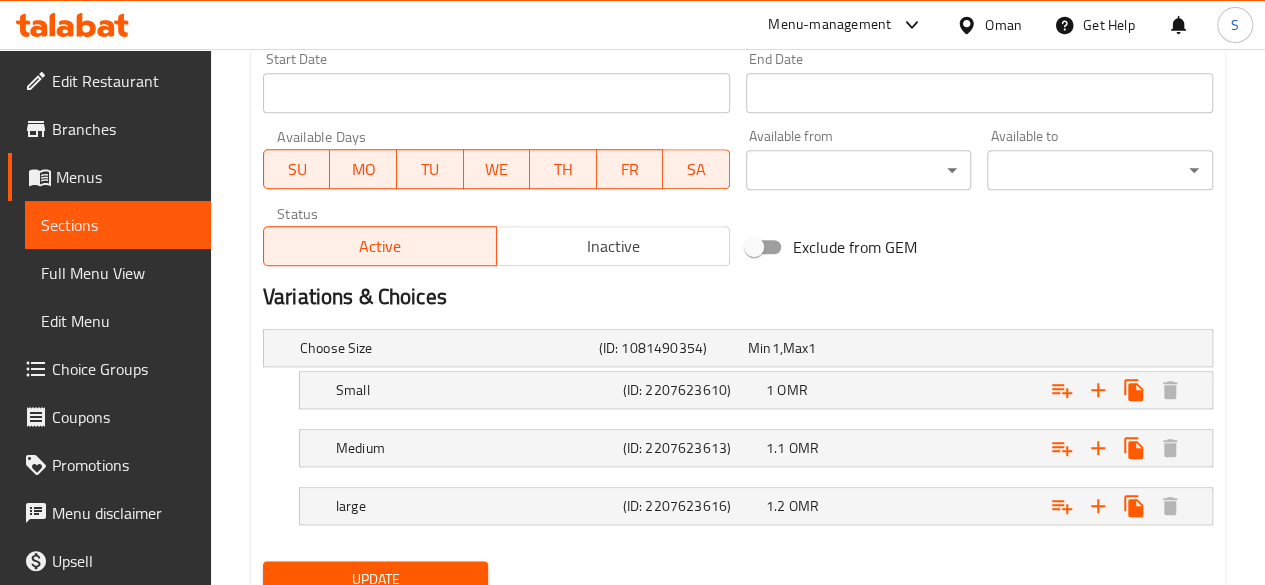 scroll, scrollTop: 880, scrollLeft: 0, axis: vertical 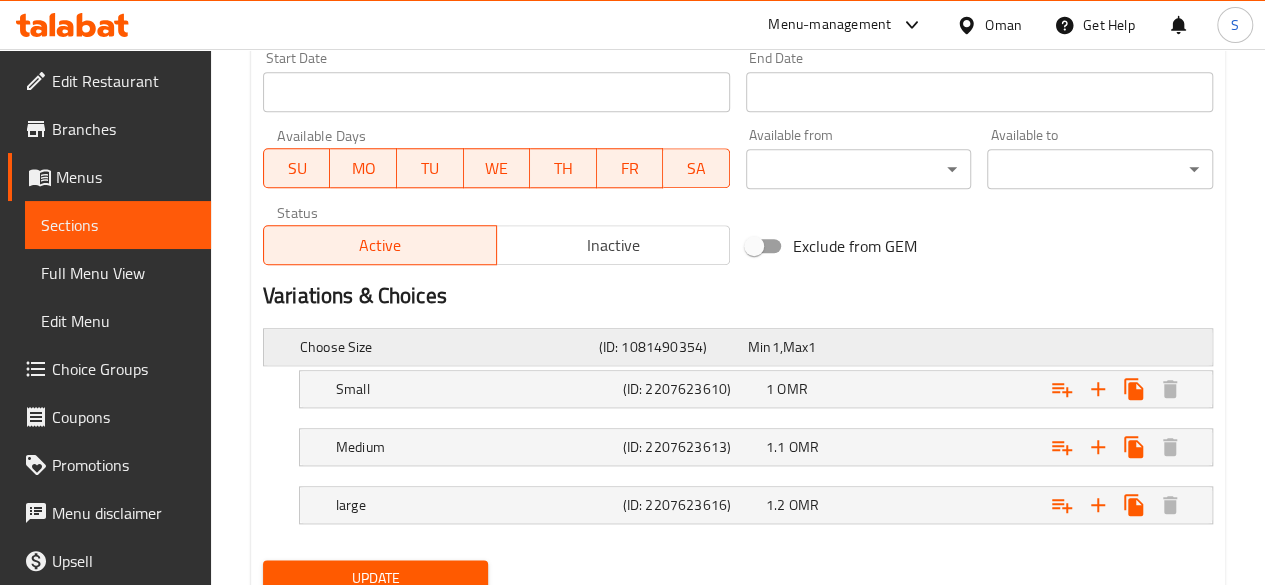 click on "Choose Size" at bounding box center (445, 347) 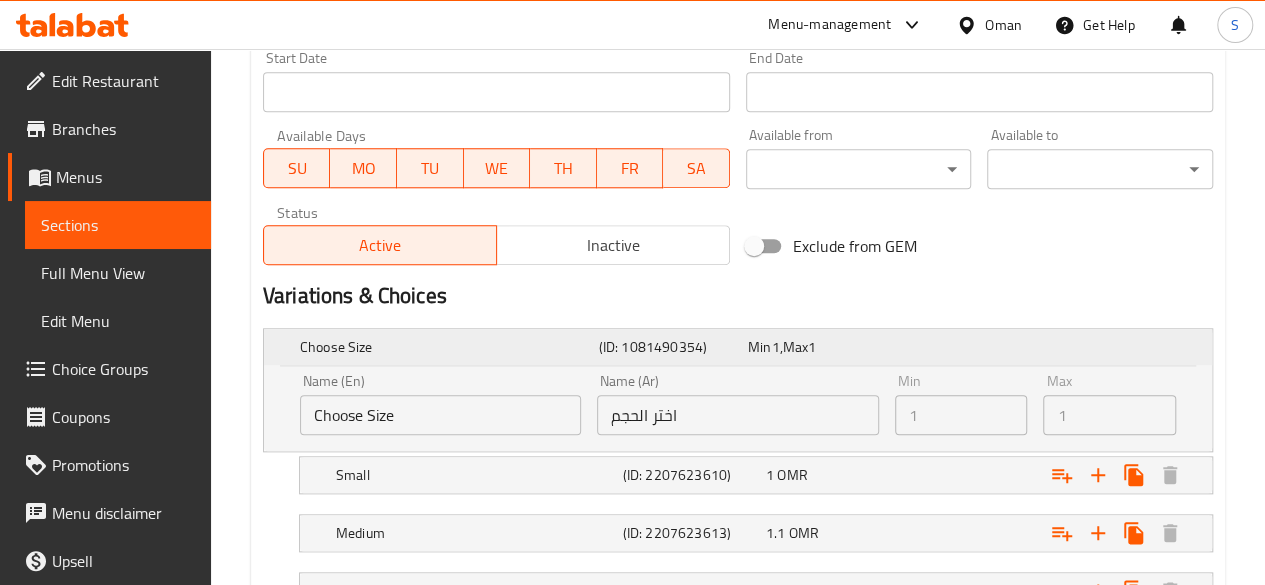 click on "Choose Size" at bounding box center (445, 347) 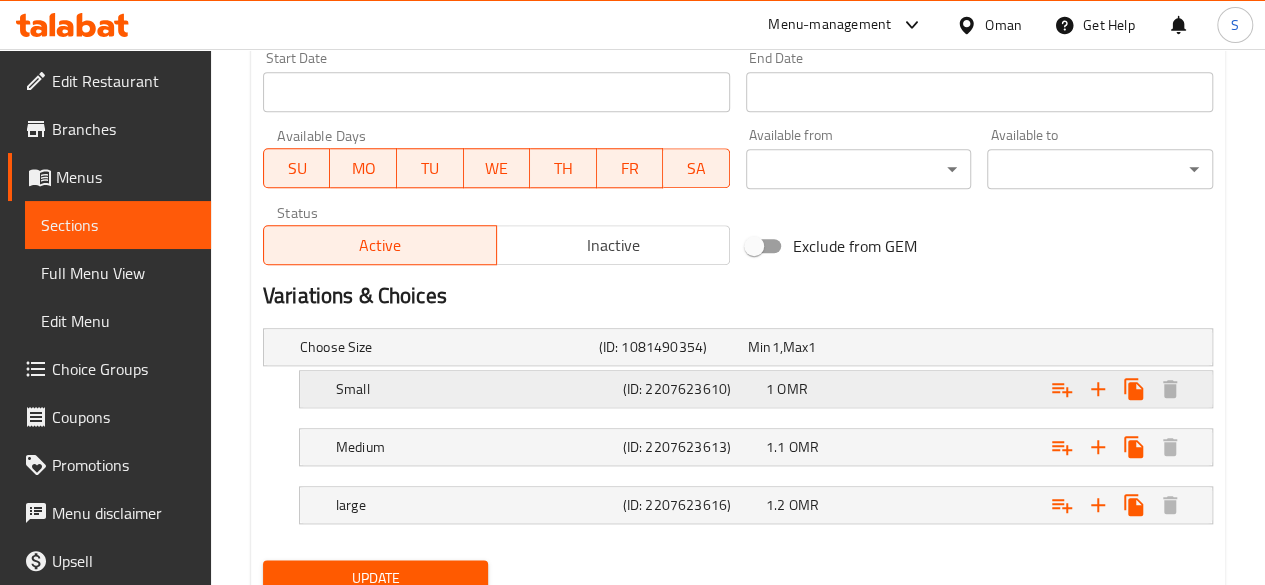 click on "Small" at bounding box center (445, 347) 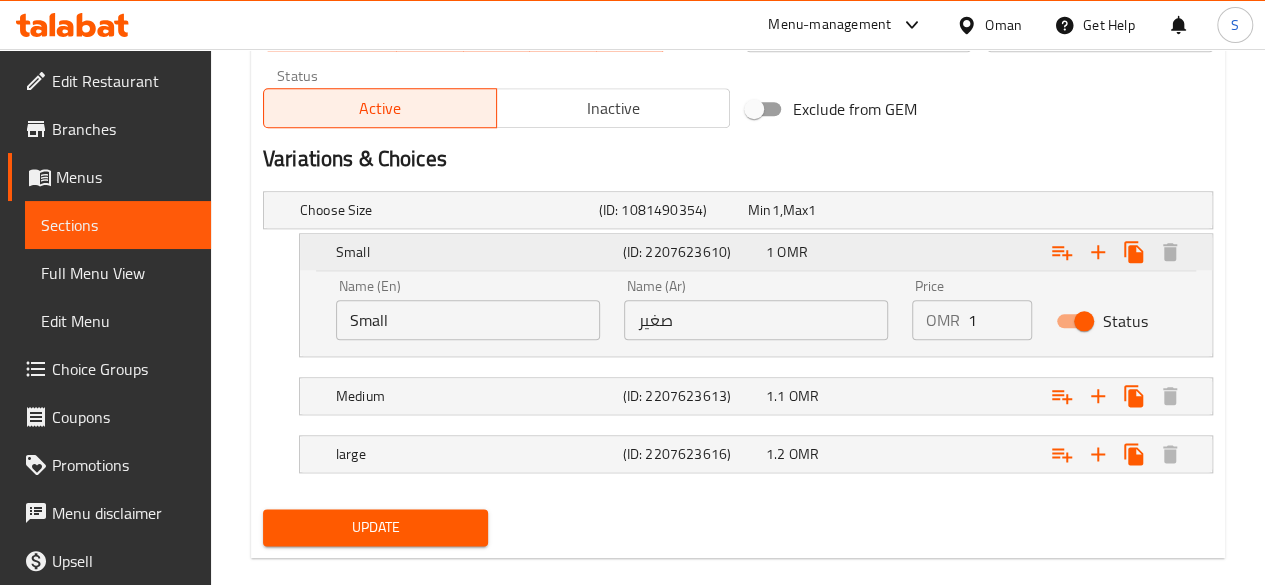 scroll, scrollTop: 1018, scrollLeft: 0, axis: vertical 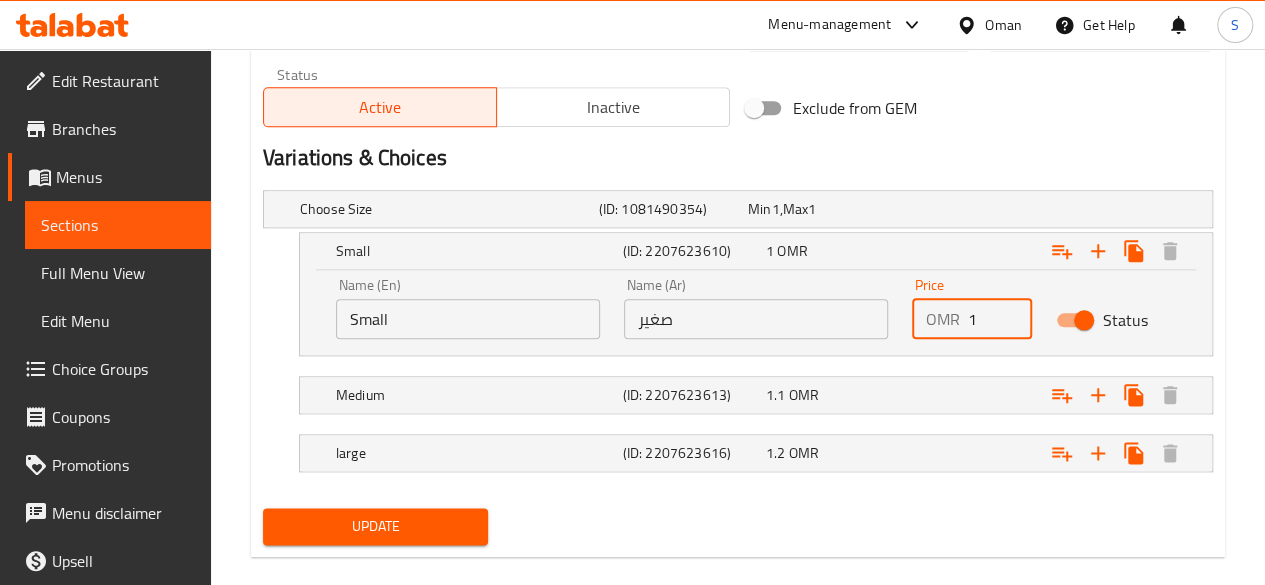 drag, startPoint x: 981, startPoint y: 317, endPoint x: 896, endPoint y: 314, distance: 85.052925 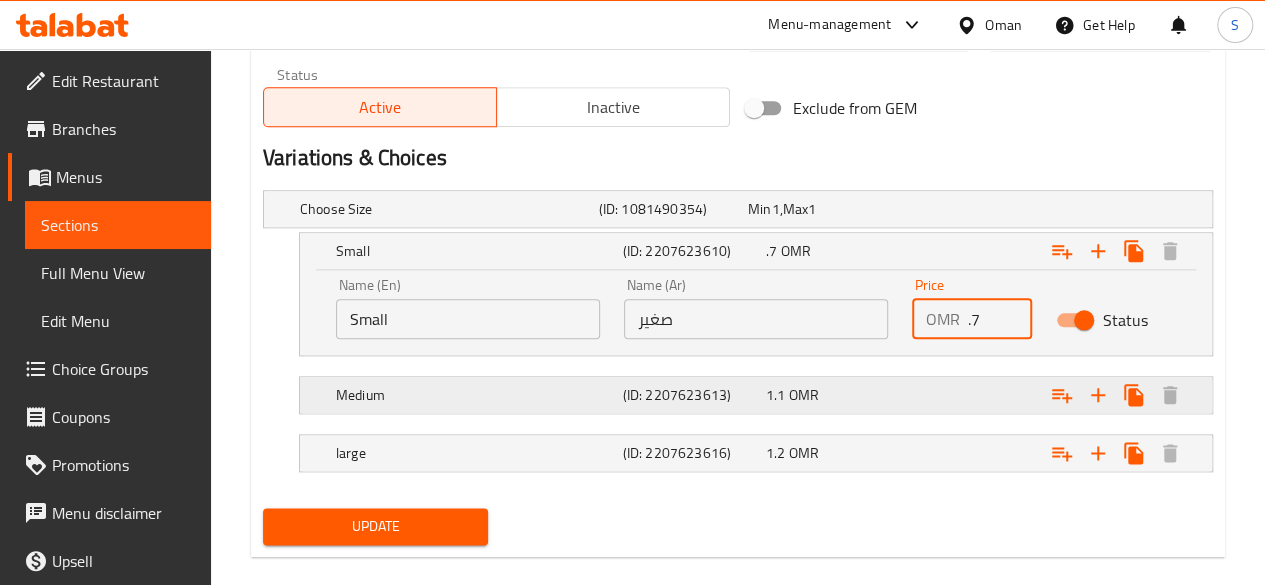 type on ".7" 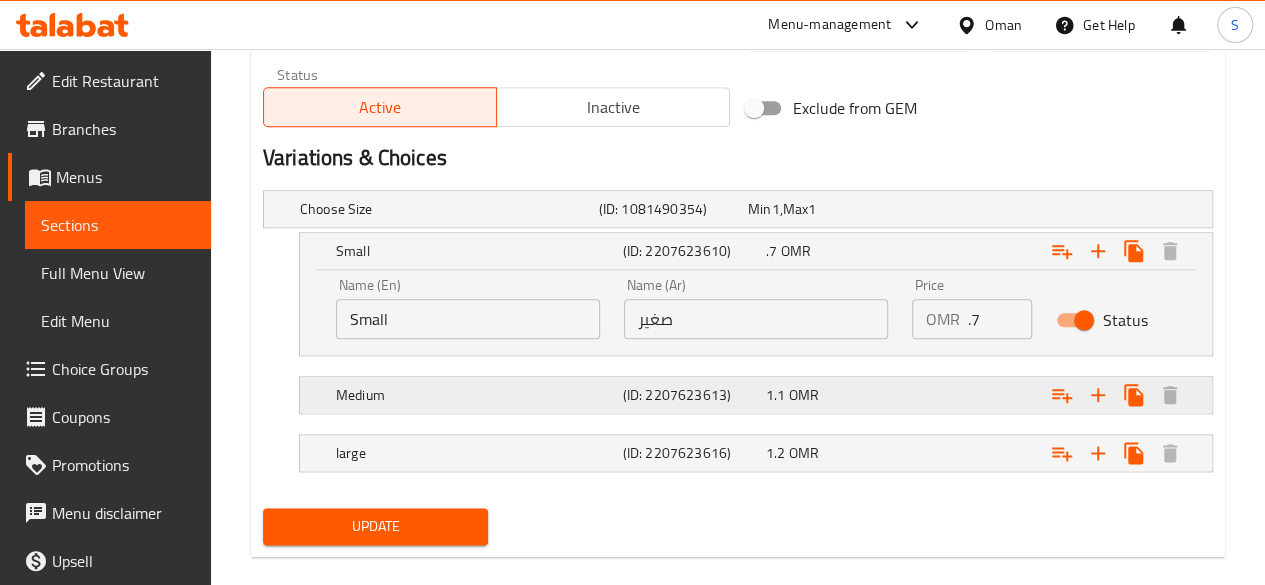 click on "1.1   OMR" at bounding box center [818, 209] 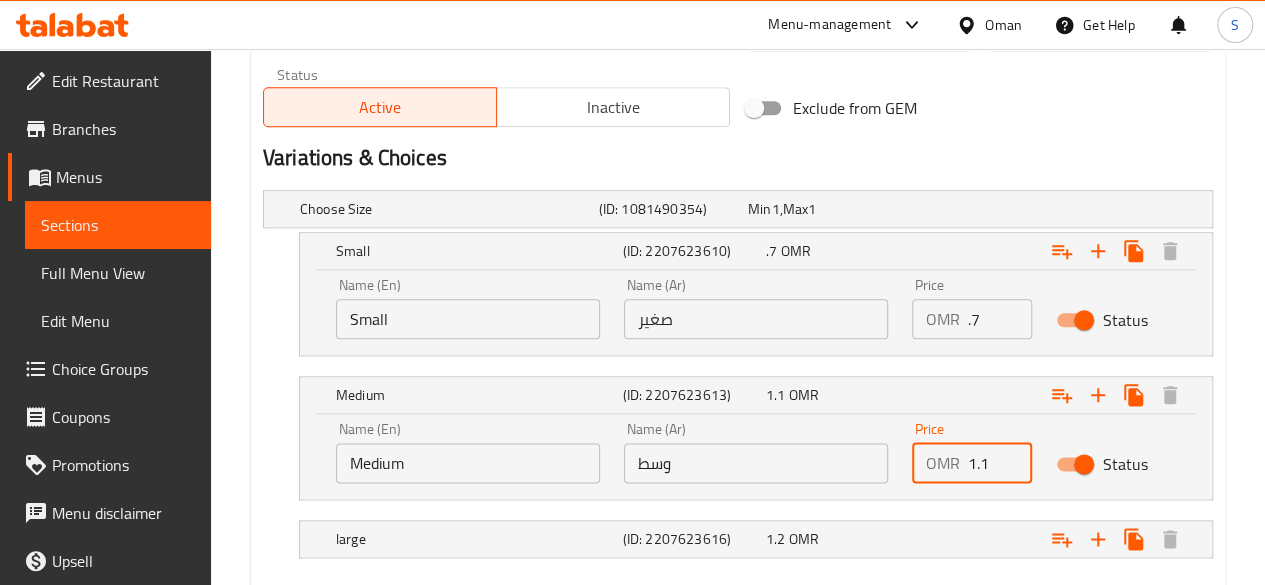 drag, startPoint x: 989, startPoint y: 476, endPoint x: 899, endPoint y: 469, distance: 90.27181 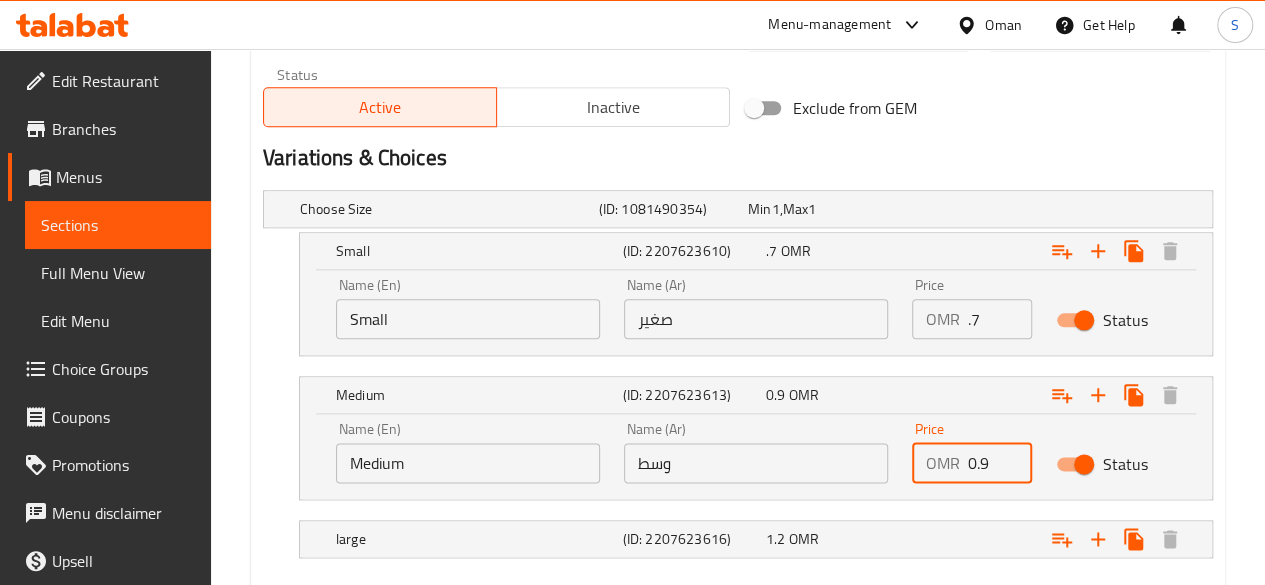 scroll, scrollTop: 1091, scrollLeft: 0, axis: vertical 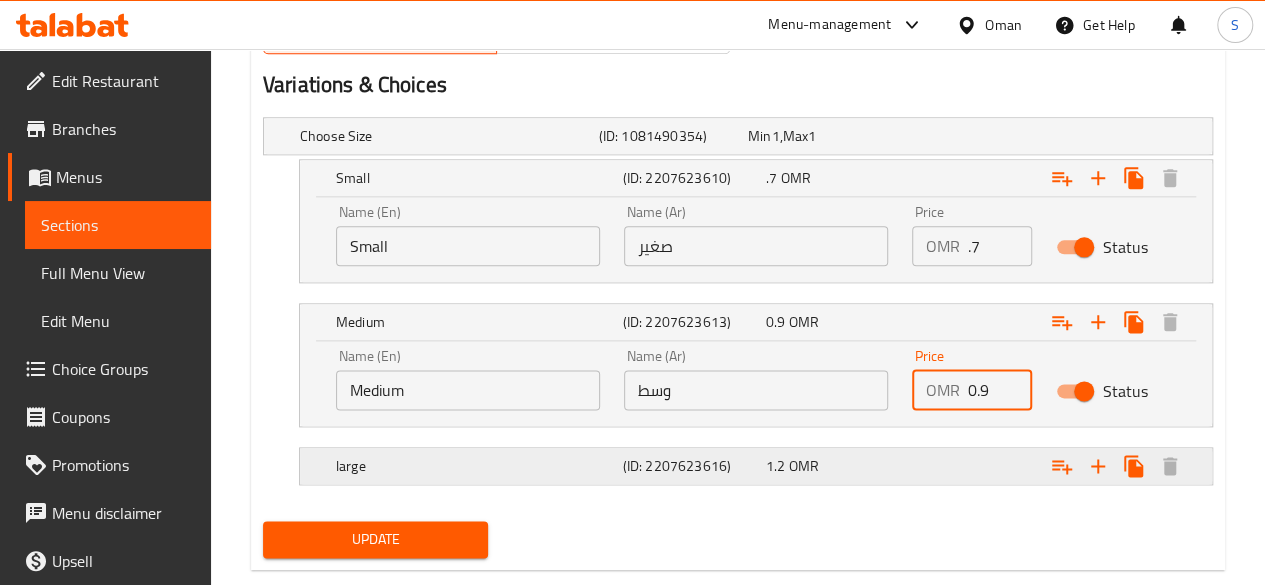type on "0.9" 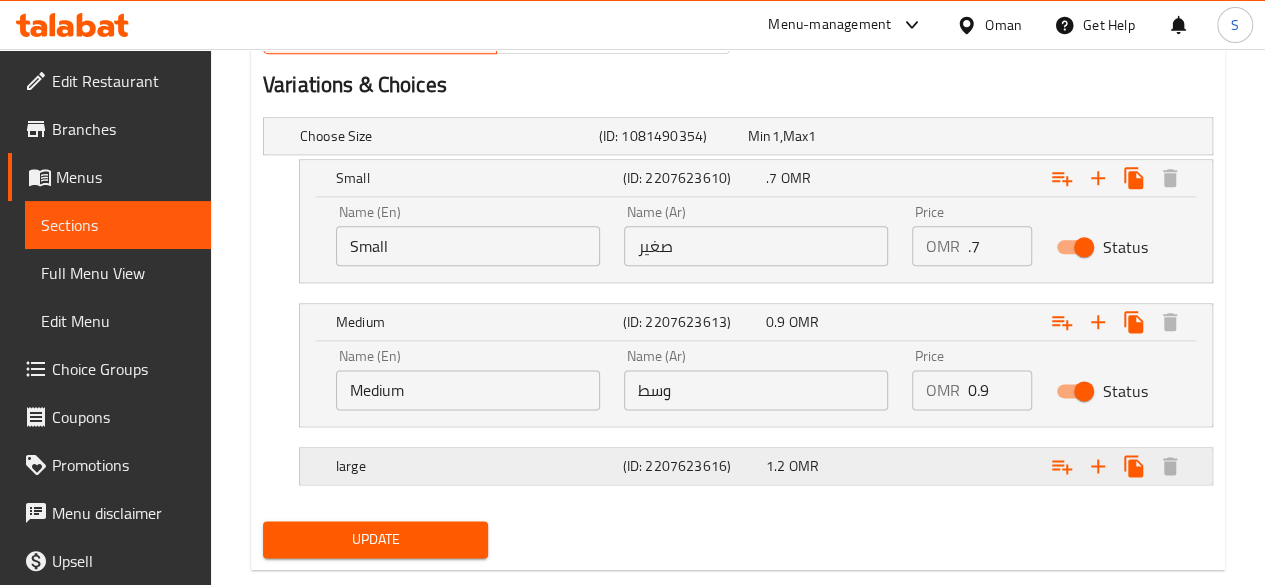 click at bounding box center [1042, 136] 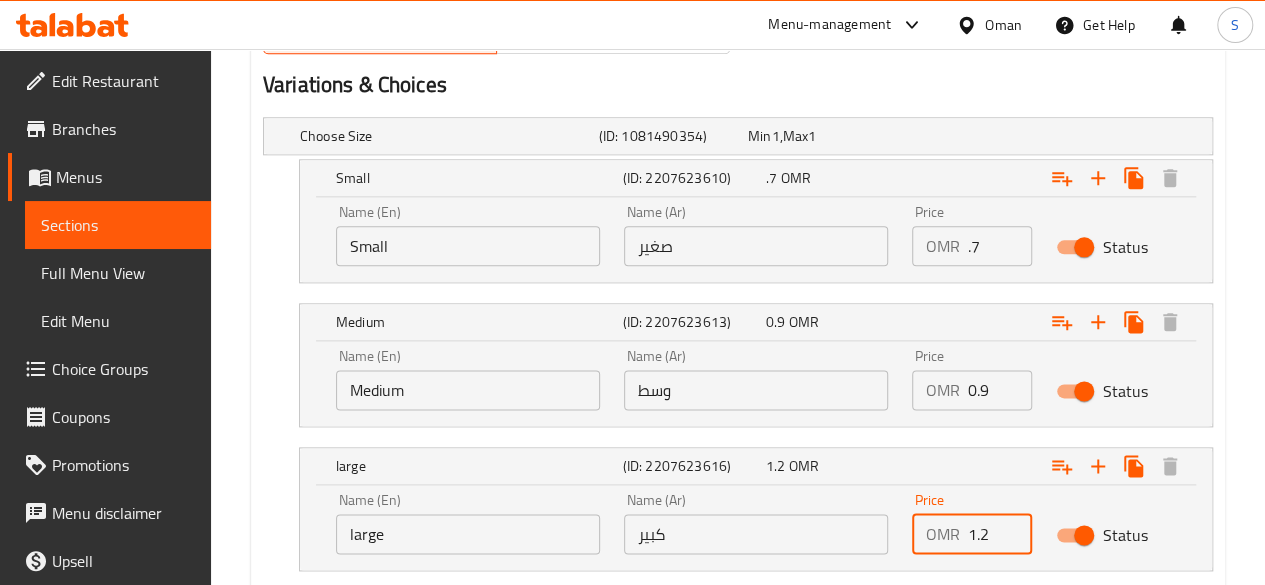 drag, startPoint x: 998, startPoint y: 532, endPoint x: 892, endPoint y: 531, distance: 106.004715 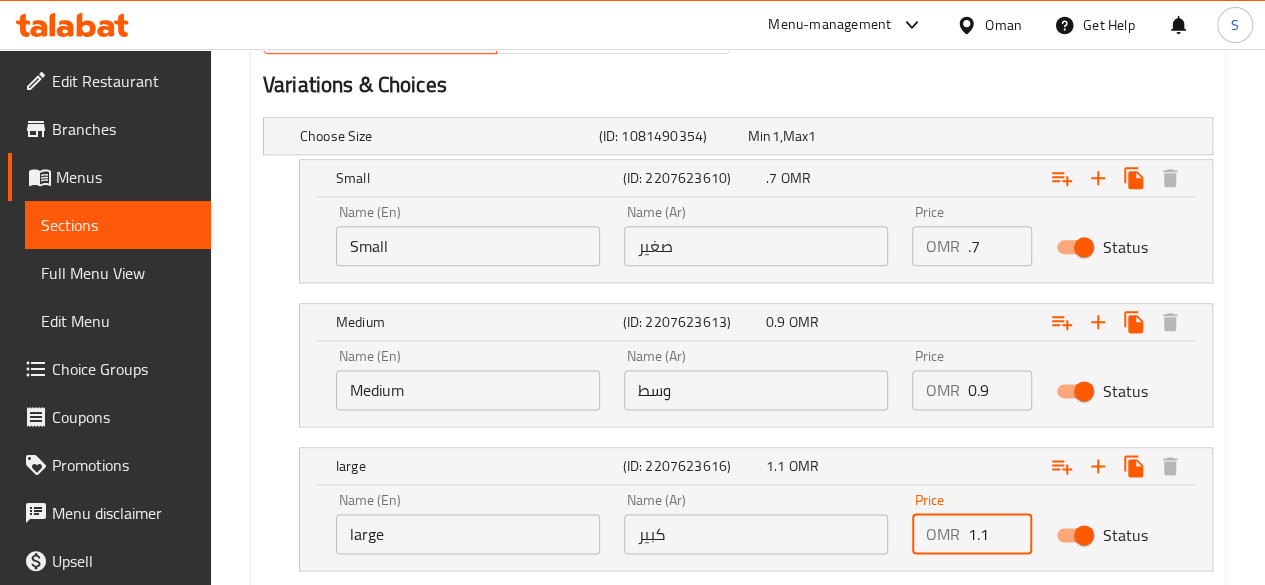 scroll, scrollTop: 1214, scrollLeft: 0, axis: vertical 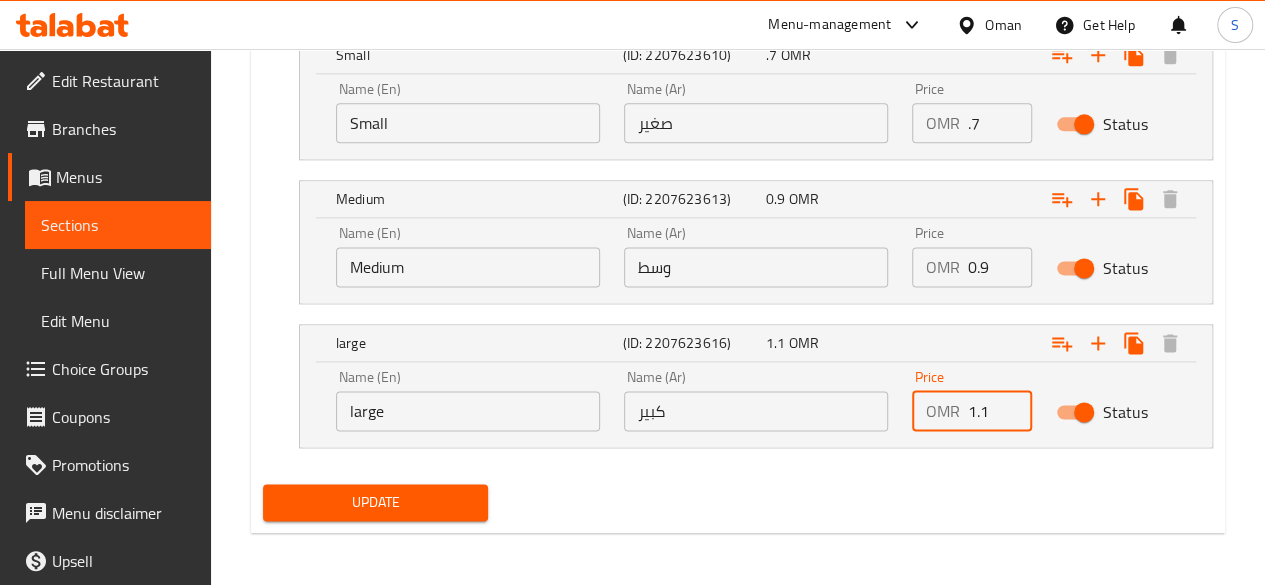 type on "1.1" 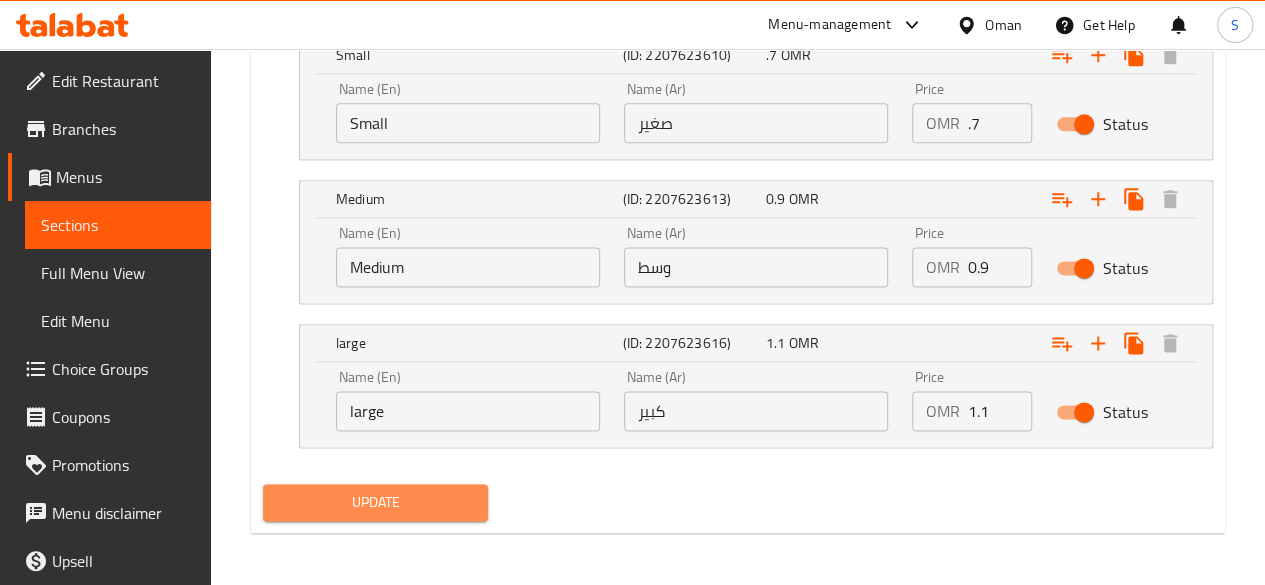 click on "Update" at bounding box center (376, 502) 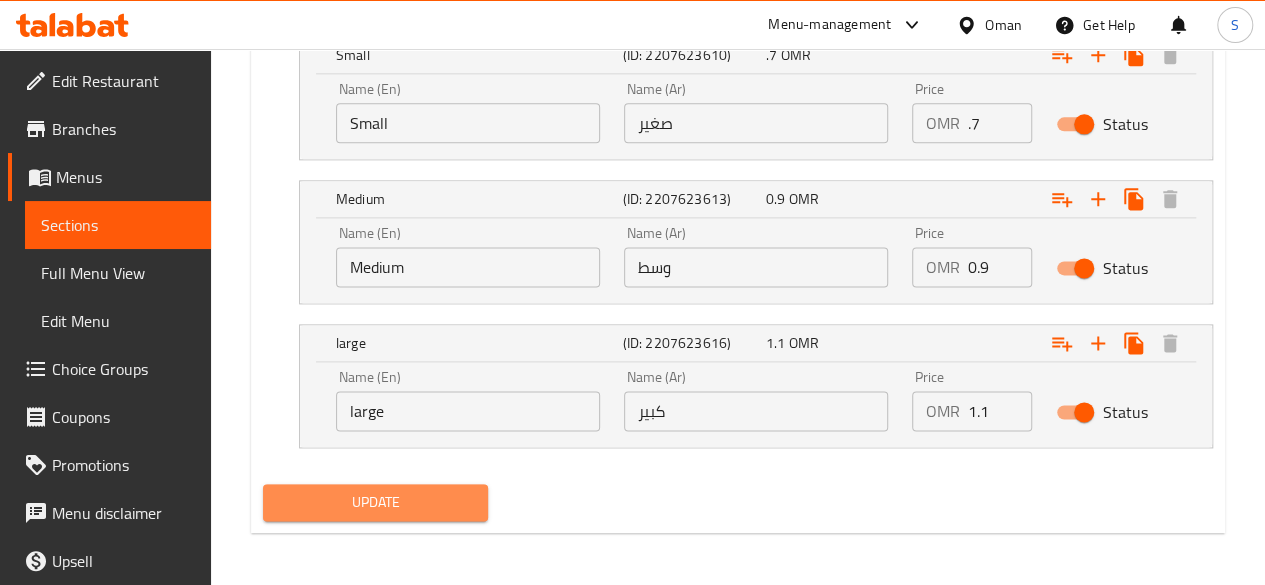 click on "Update" at bounding box center [376, 502] 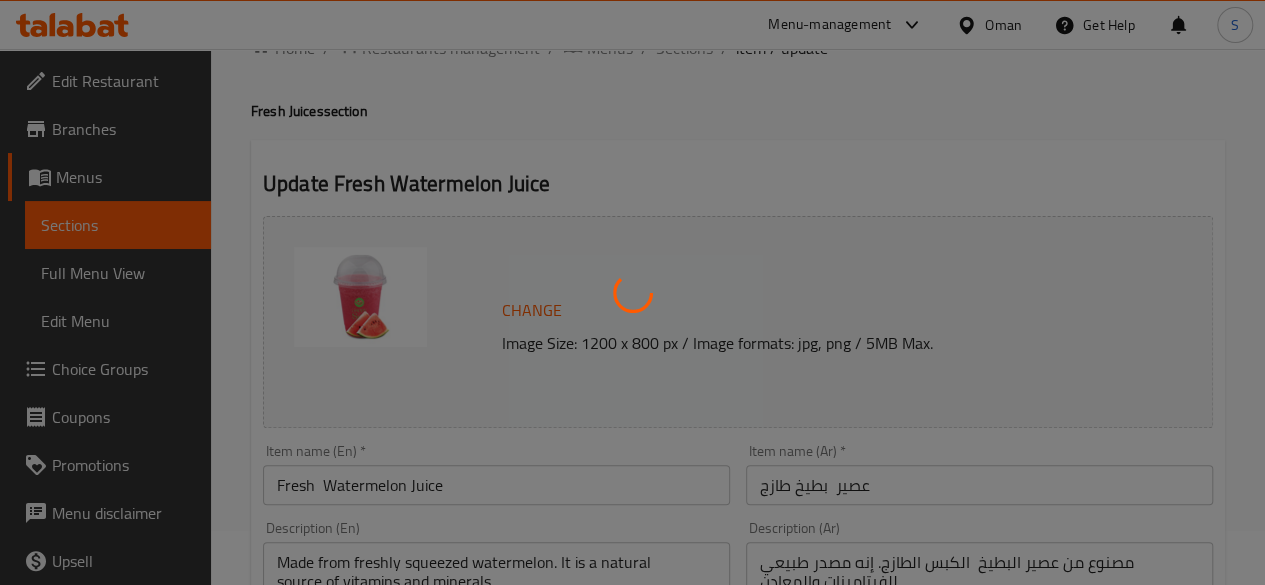 scroll, scrollTop: 0, scrollLeft: 0, axis: both 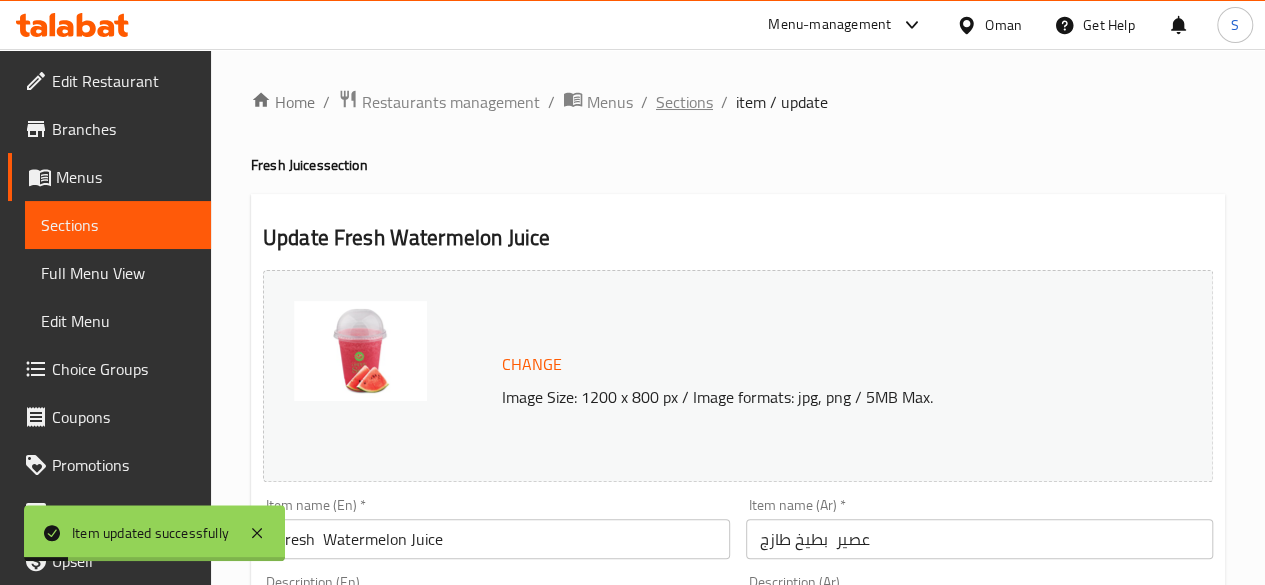 click on "Sections" at bounding box center [684, 102] 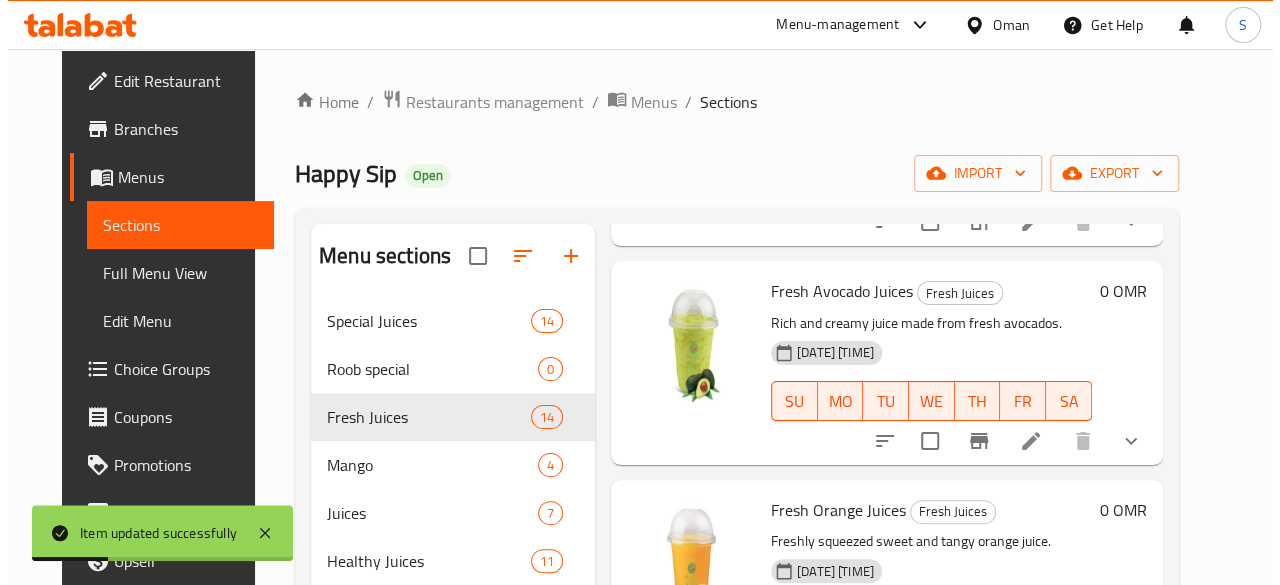 scroll, scrollTop: 310, scrollLeft: 0, axis: vertical 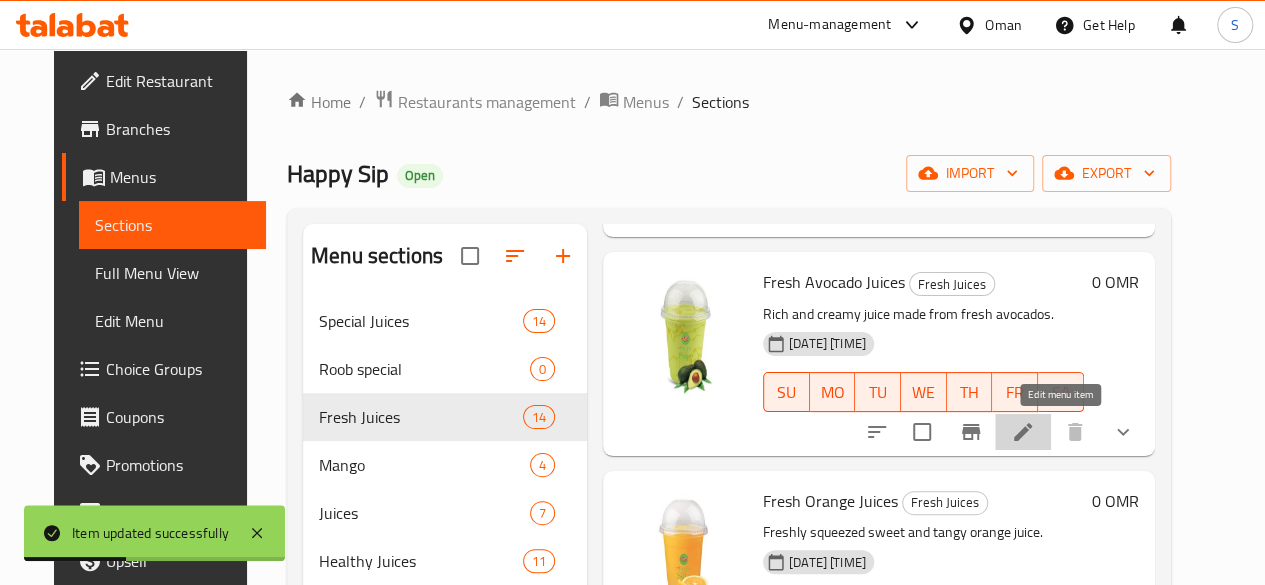 click 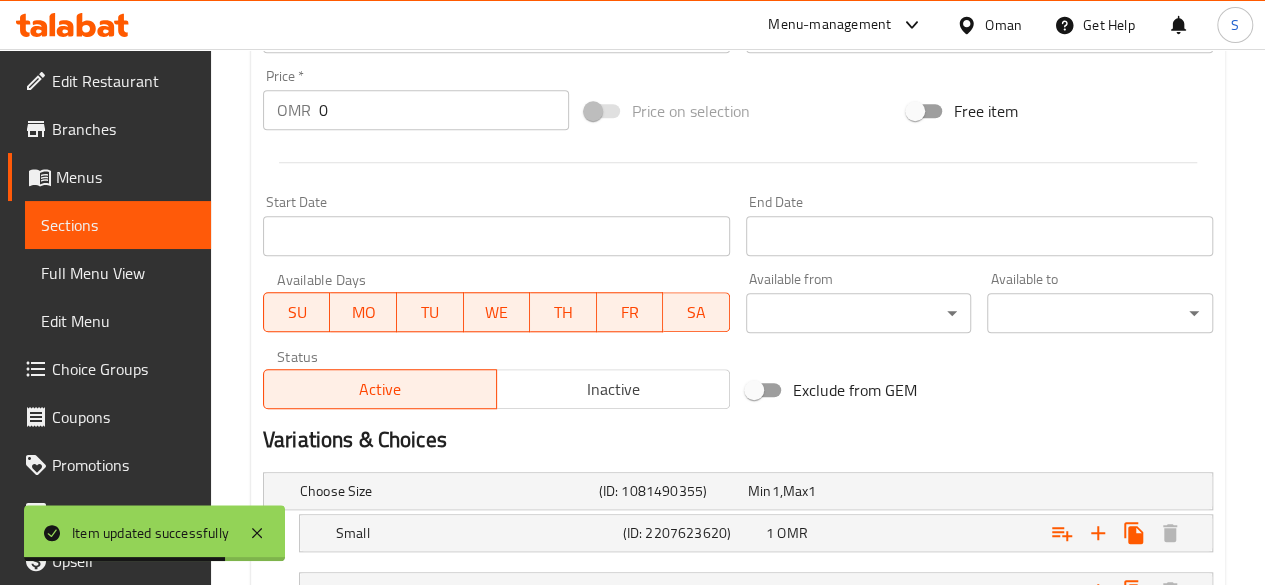 scroll, scrollTop: 956, scrollLeft: 0, axis: vertical 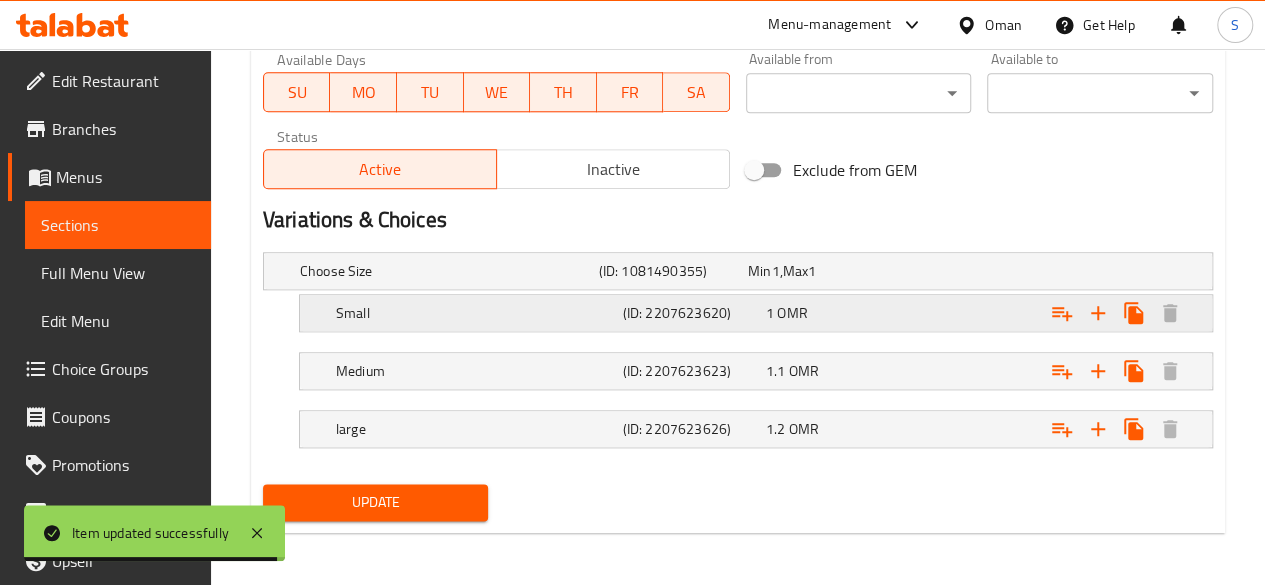 click on "1   OMR" at bounding box center (818, 271) 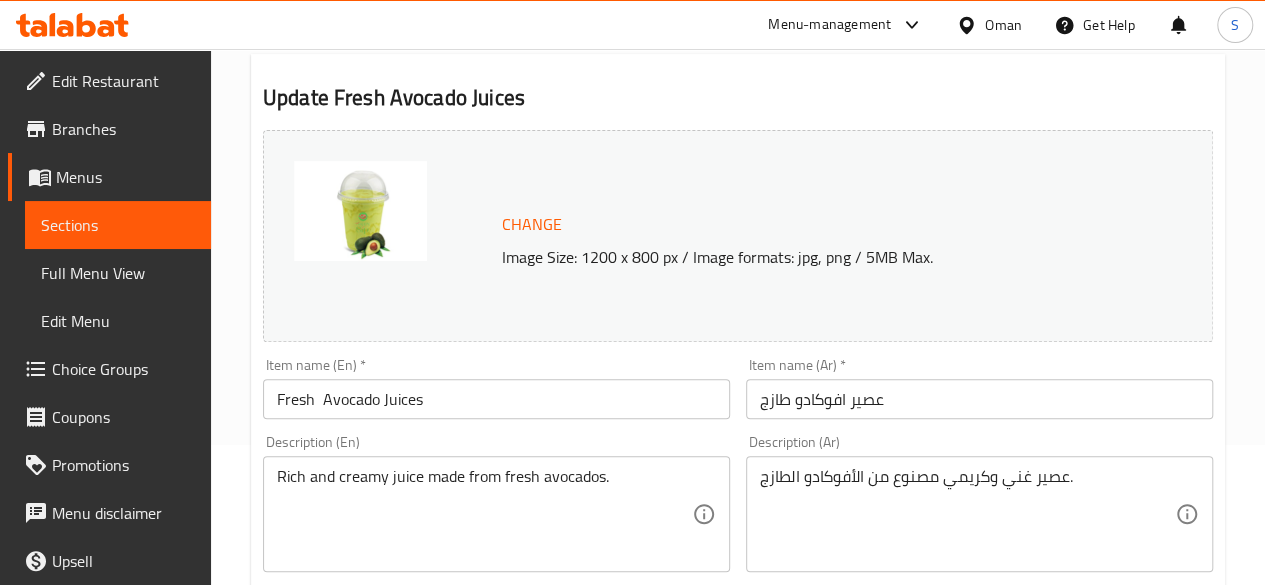 scroll, scrollTop: 140, scrollLeft: 0, axis: vertical 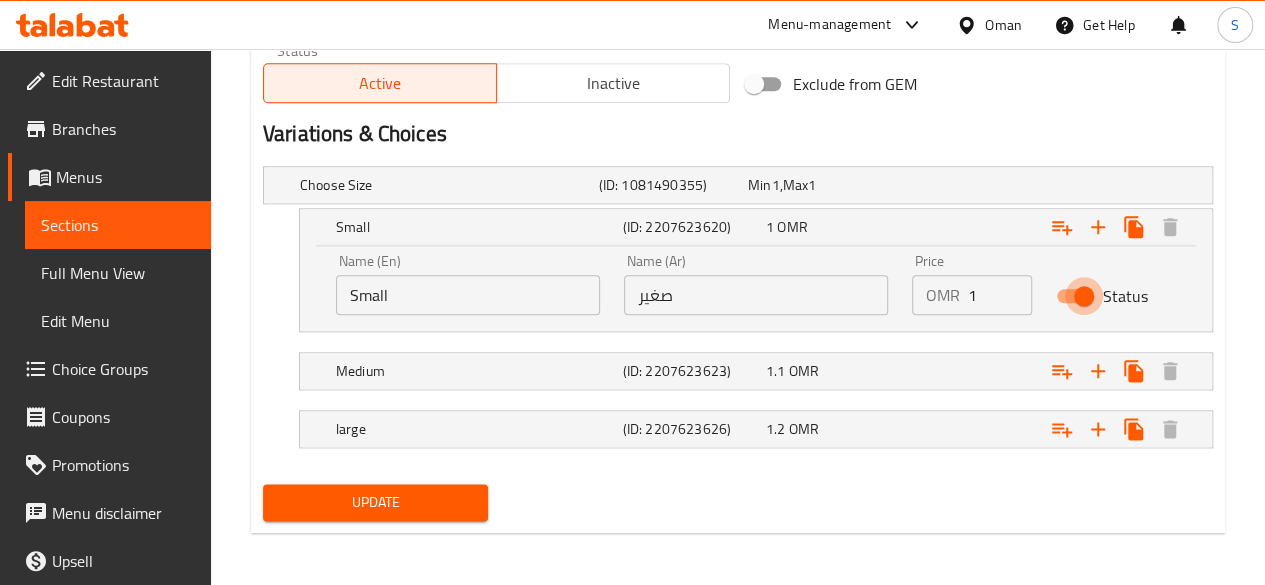 click on "Status" at bounding box center (1084, 296) 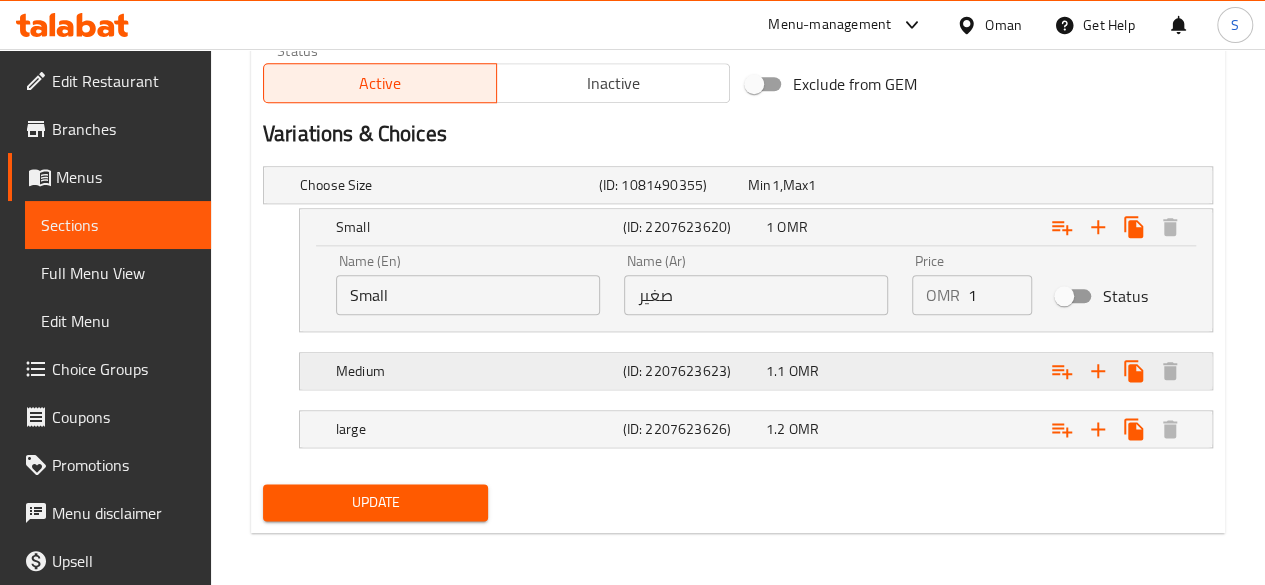 click at bounding box center (1042, 185) 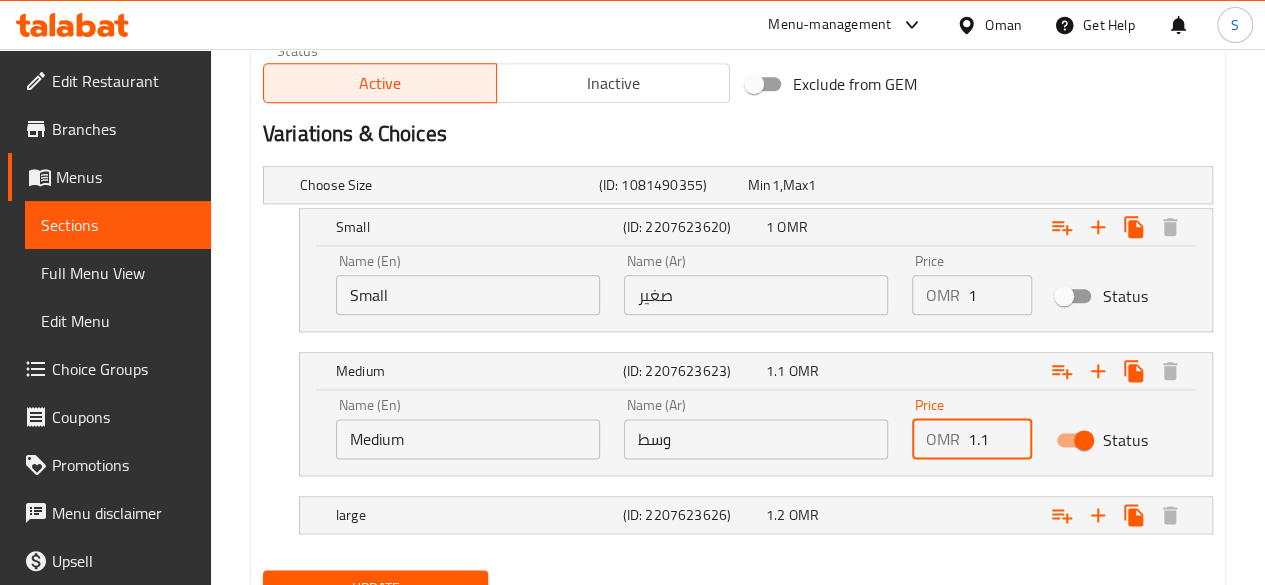 drag, startPoint x: 998, startPoint y: 442, endPoint x: 926, endPoint y: 437, distance: 72.1734 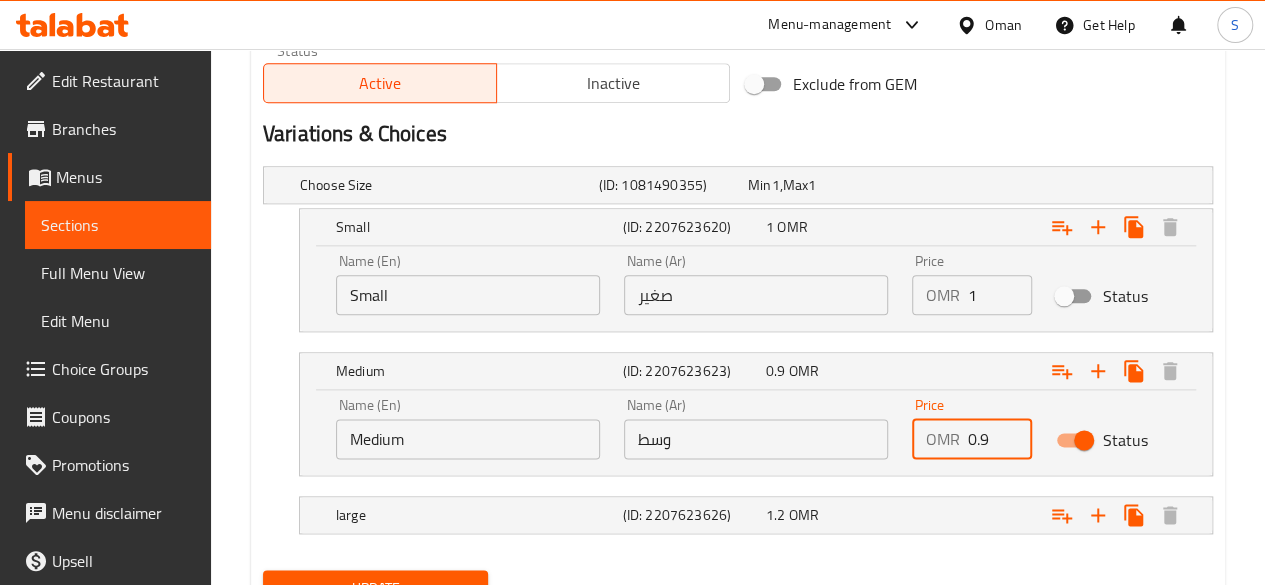 type on "0.9" 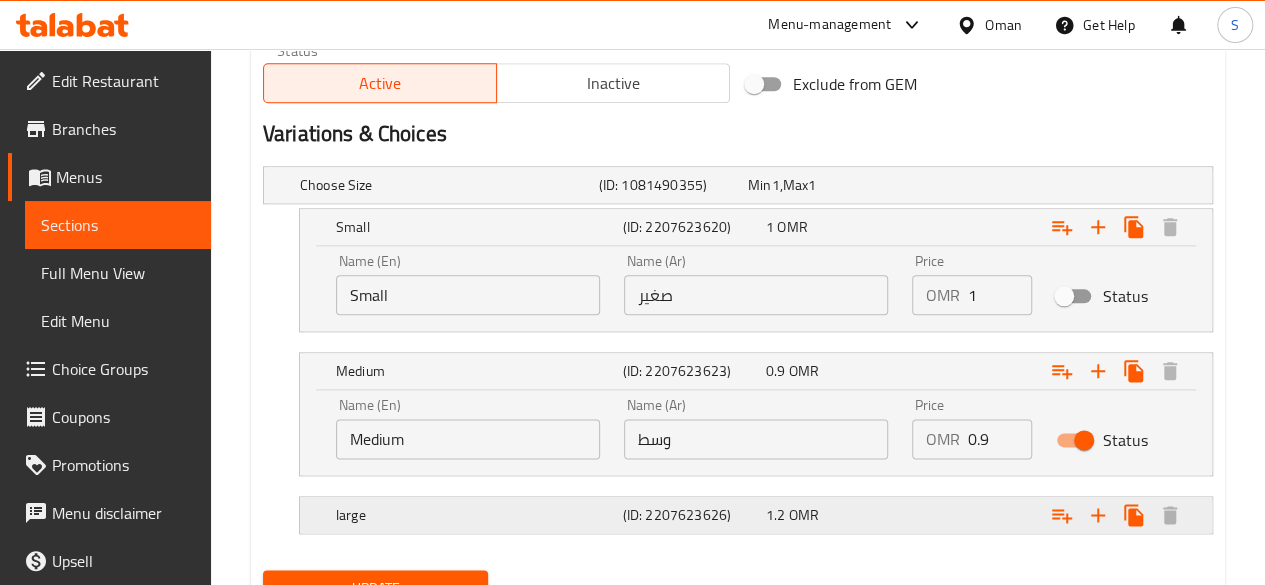 click at bounding box center [1042, 185] 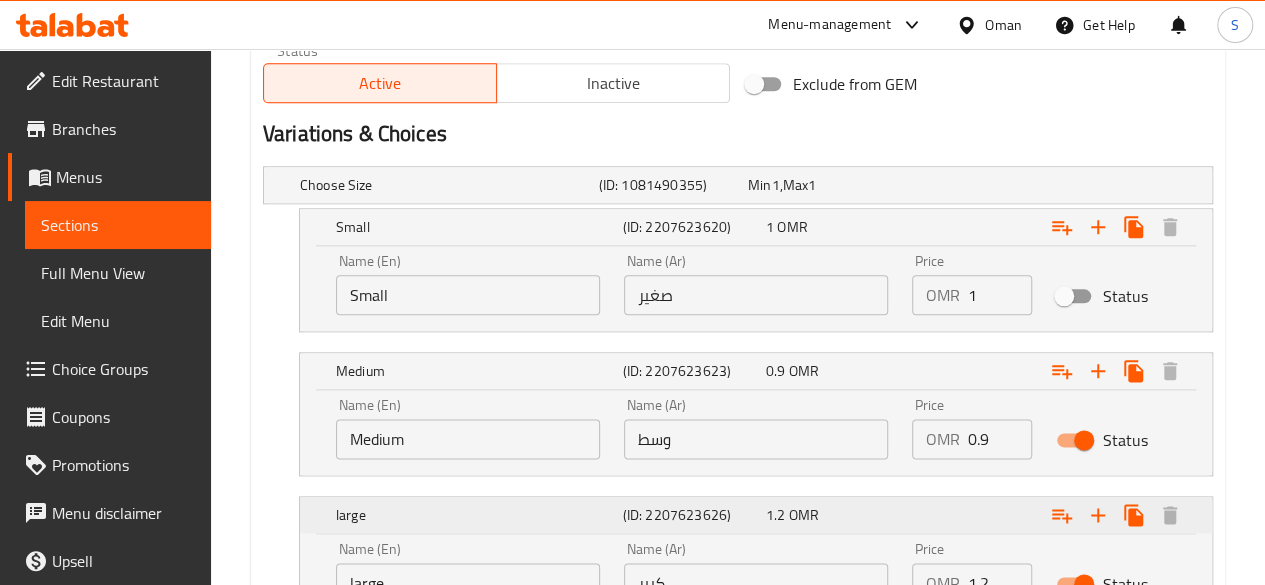 scroll, scrollTop: 1214, scrollLeft: 0, axis: vertical 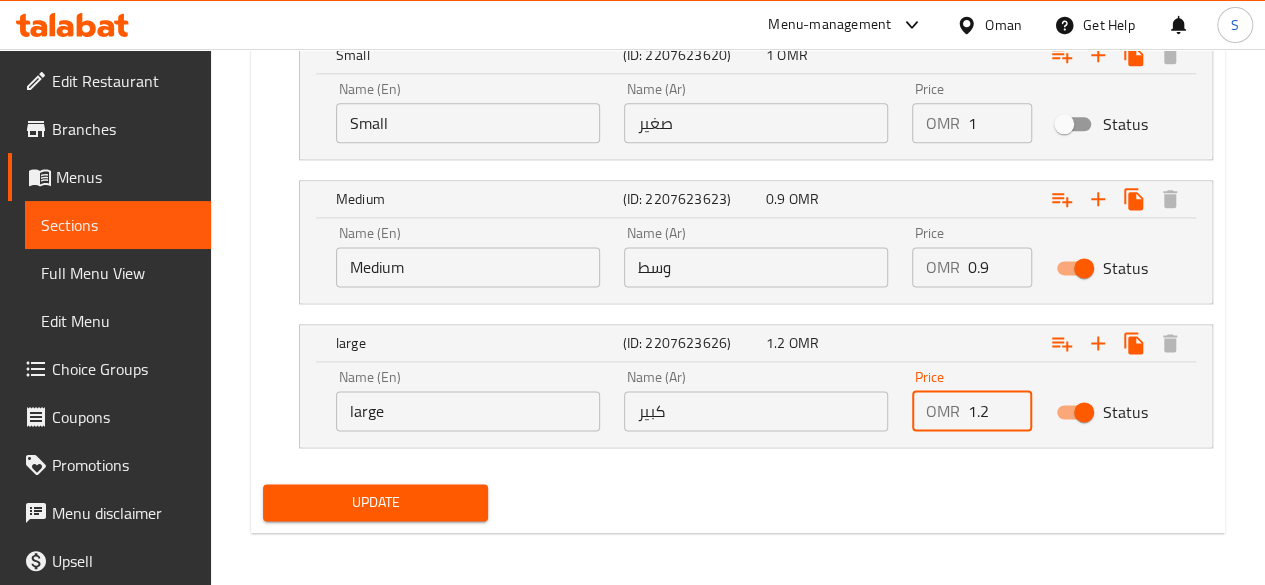 drag, startPoint x: 990, startPoint y: 408, endPoint x: 898, endPoint y: 404, distance: 92.086914 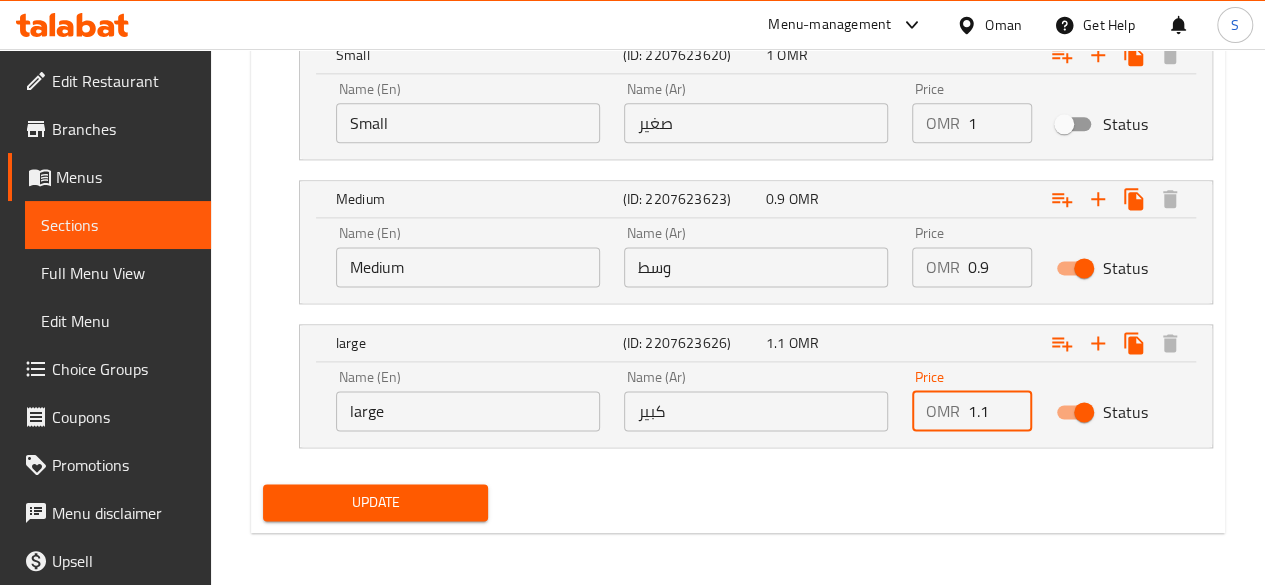 type on "1.1" 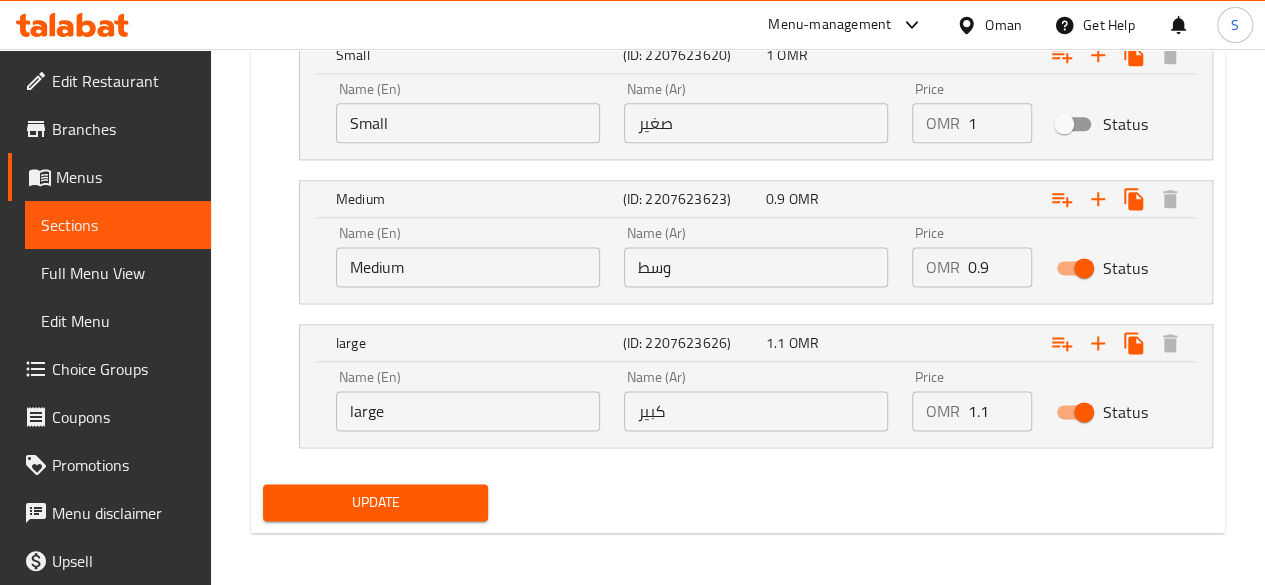click on "Update" at bounding box center [376, 502] 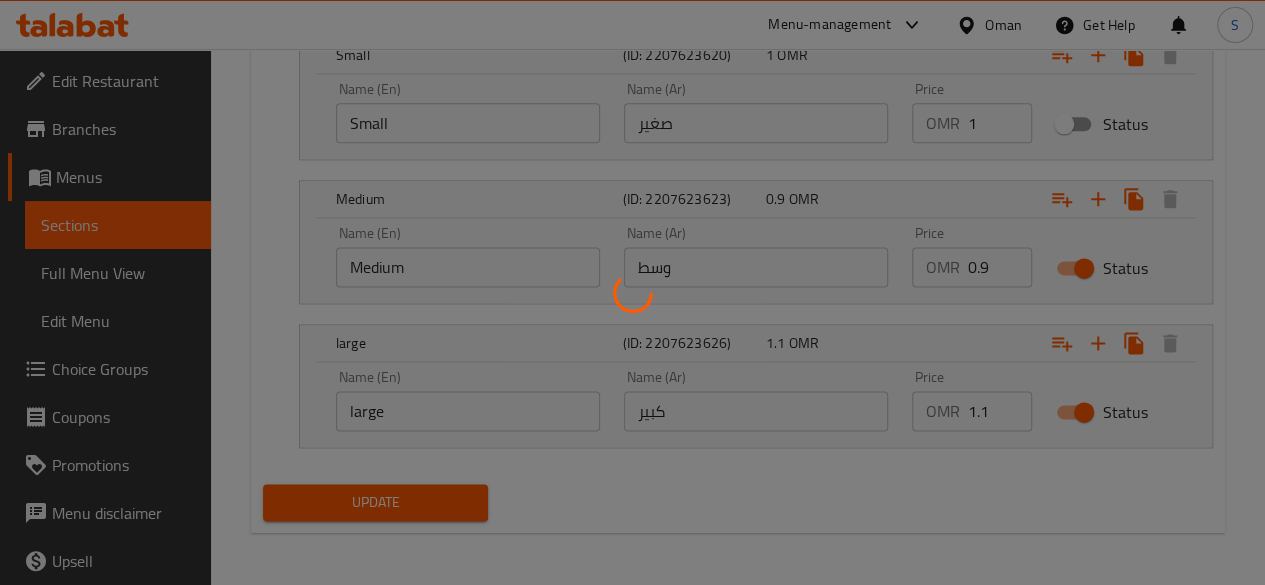 click at bounding box center [632, 292] 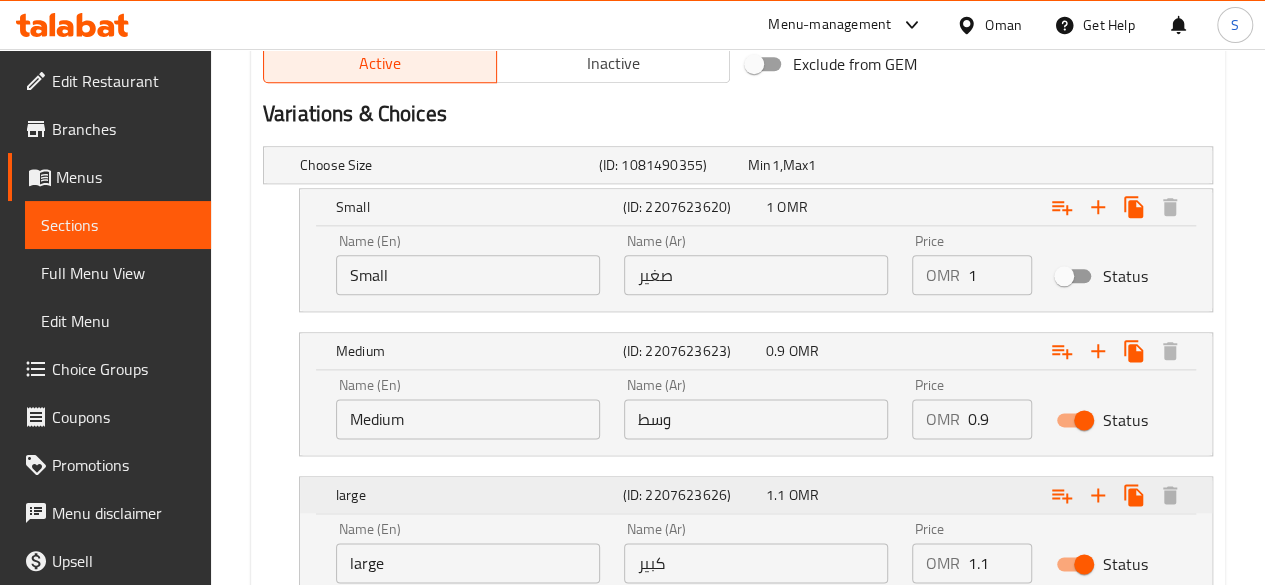 scroll, scrollTop: 1214, scrollLeft: 0, axis: vertical 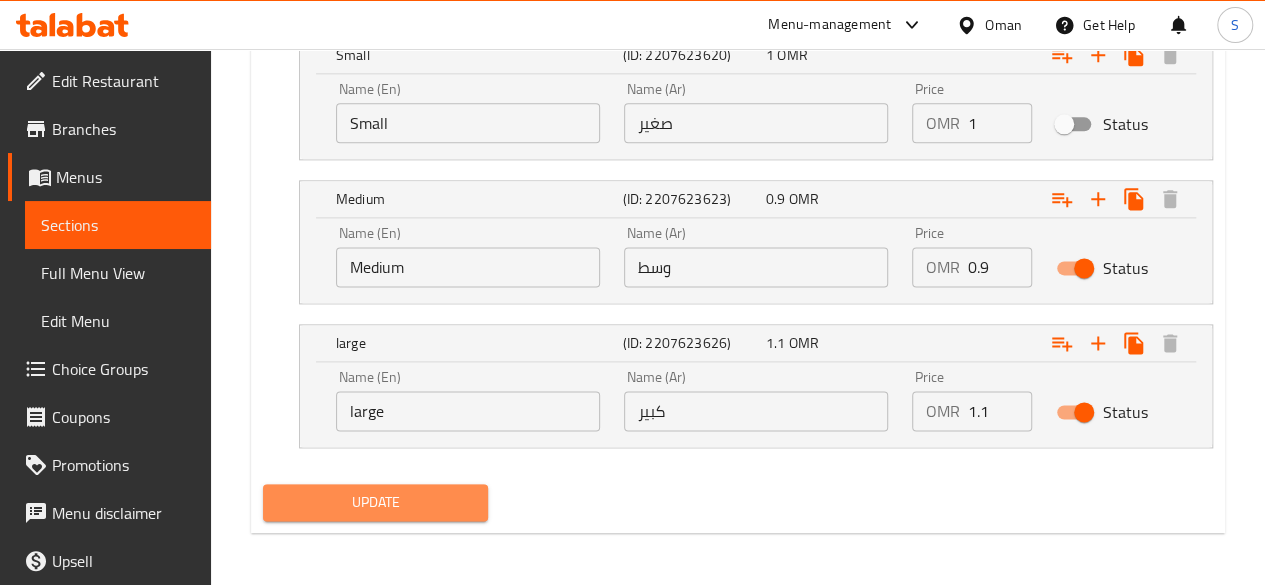 click on "Update" at bounding box center (376, 502) 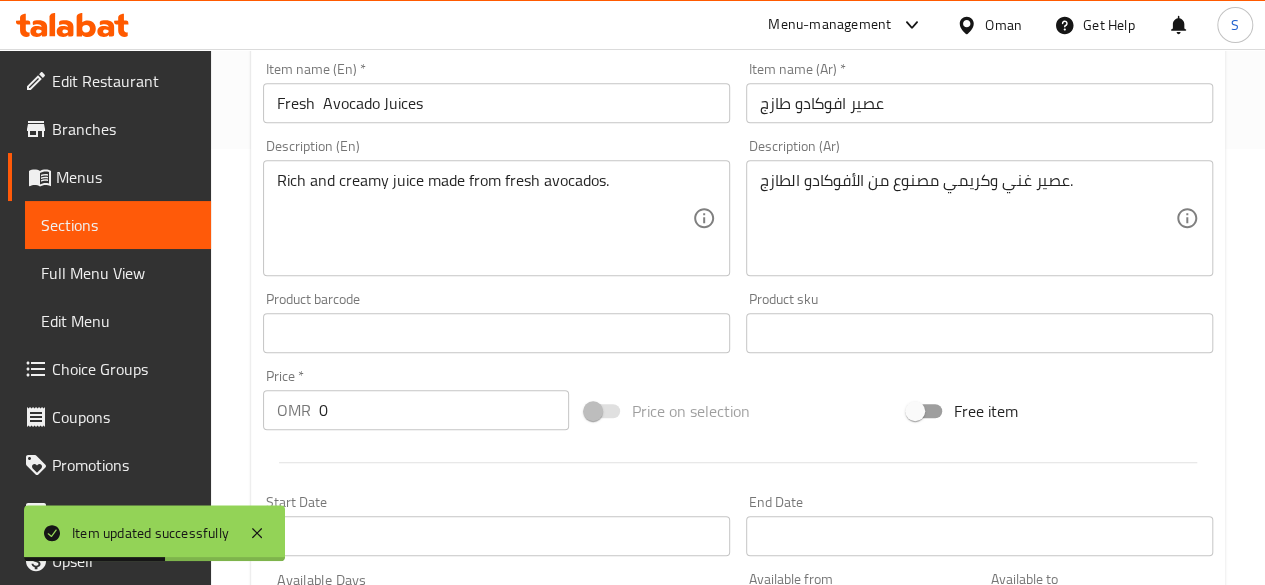 scroll, scrollTop: 0, scrollLeft: 0, axis: both 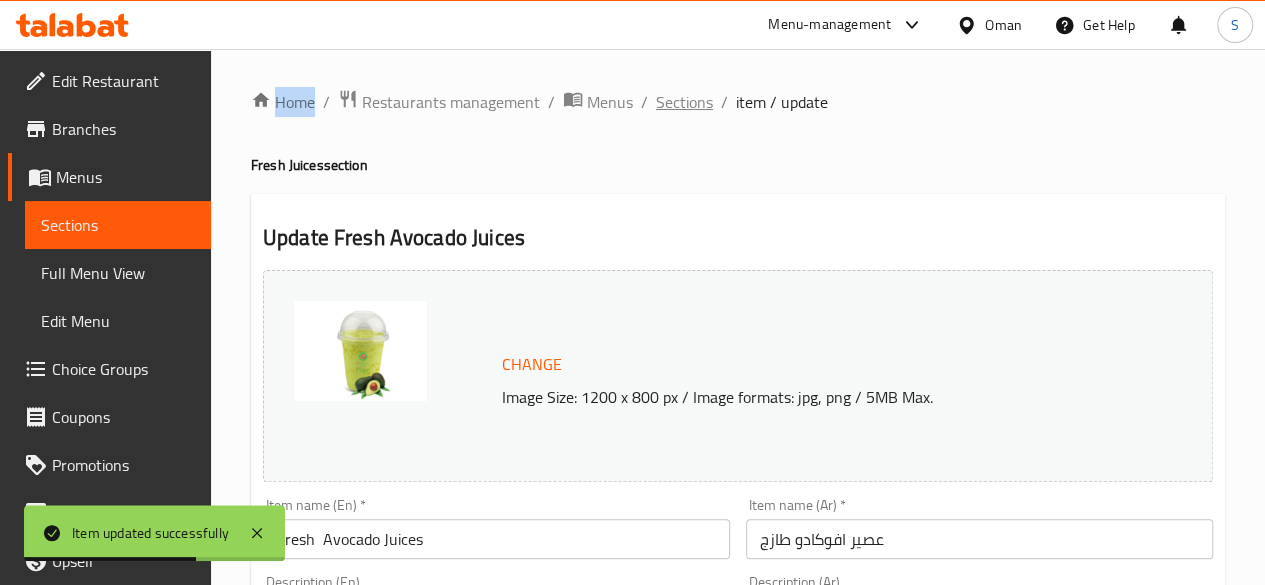 click on "Sections" at bounding box center [684, 102] 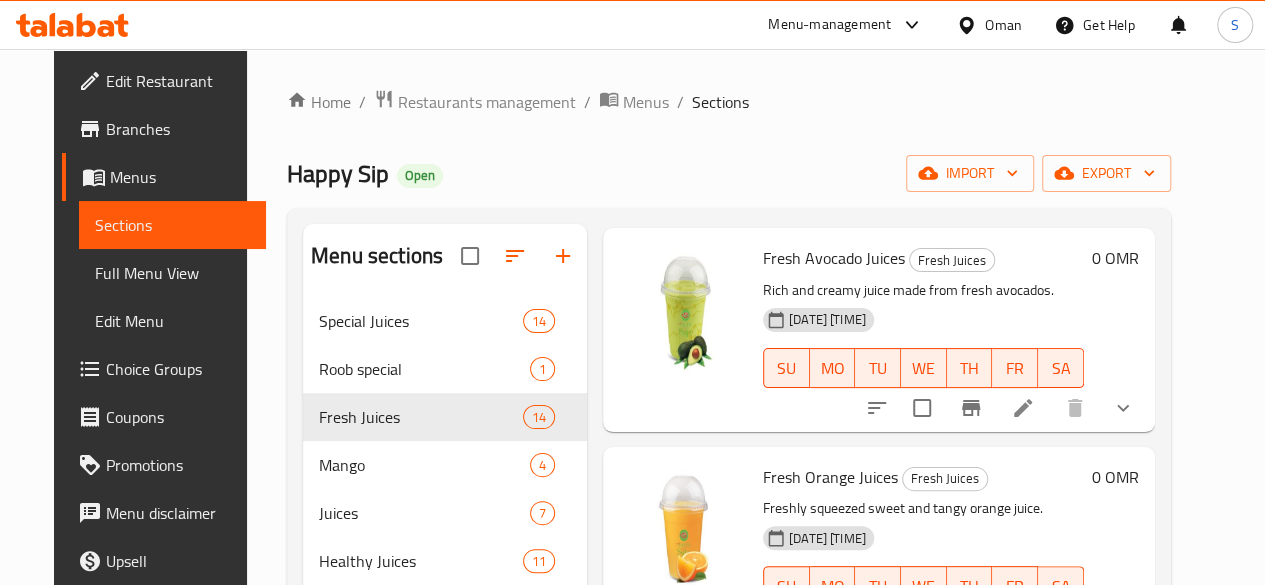 scroll, scrollTop: 550, scrollLeft: 0, axis: vertical 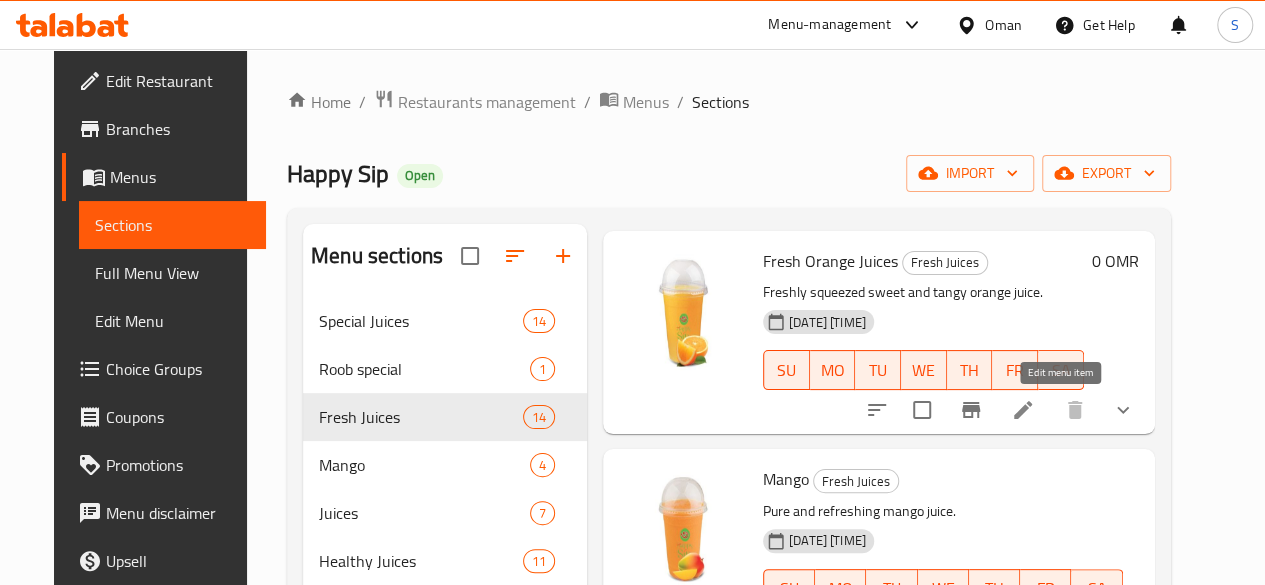 click 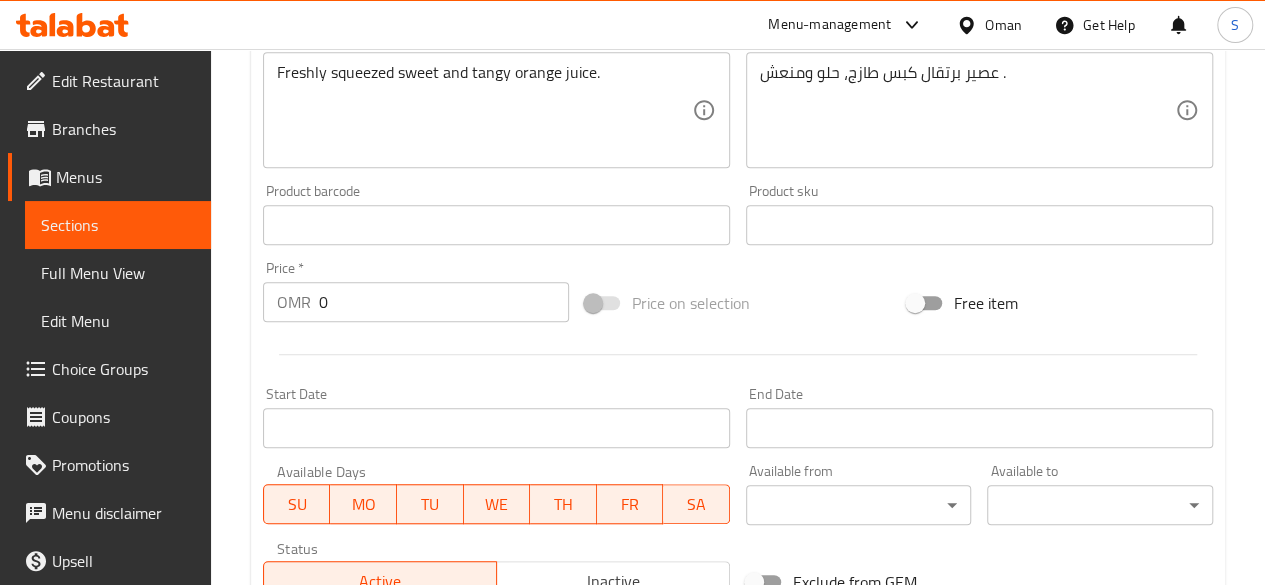 scroll, scrollTop: 956, scrollLeft: 0, axis: vertical 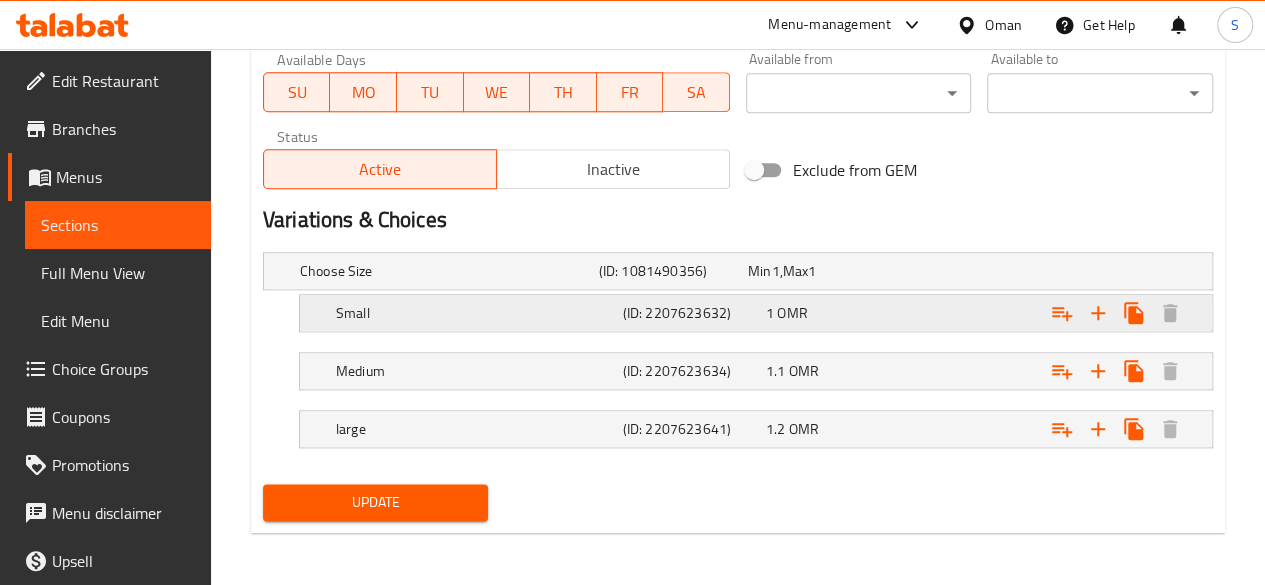 click at bounding box center [1042, 271] 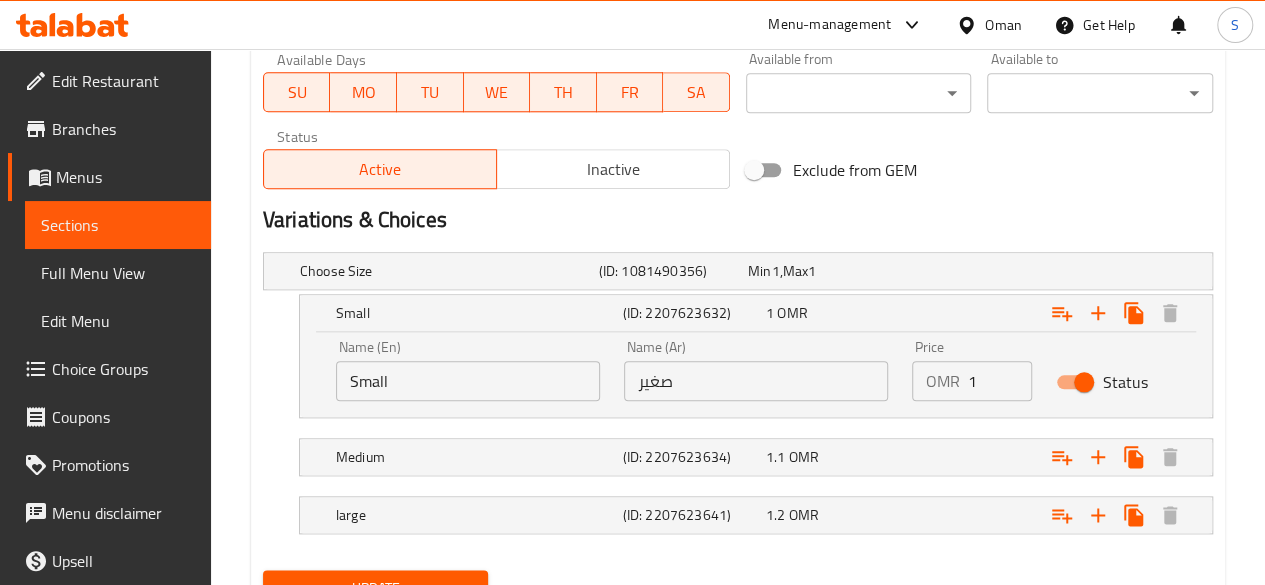 click on "Status" at bounding box center [1084, 382] 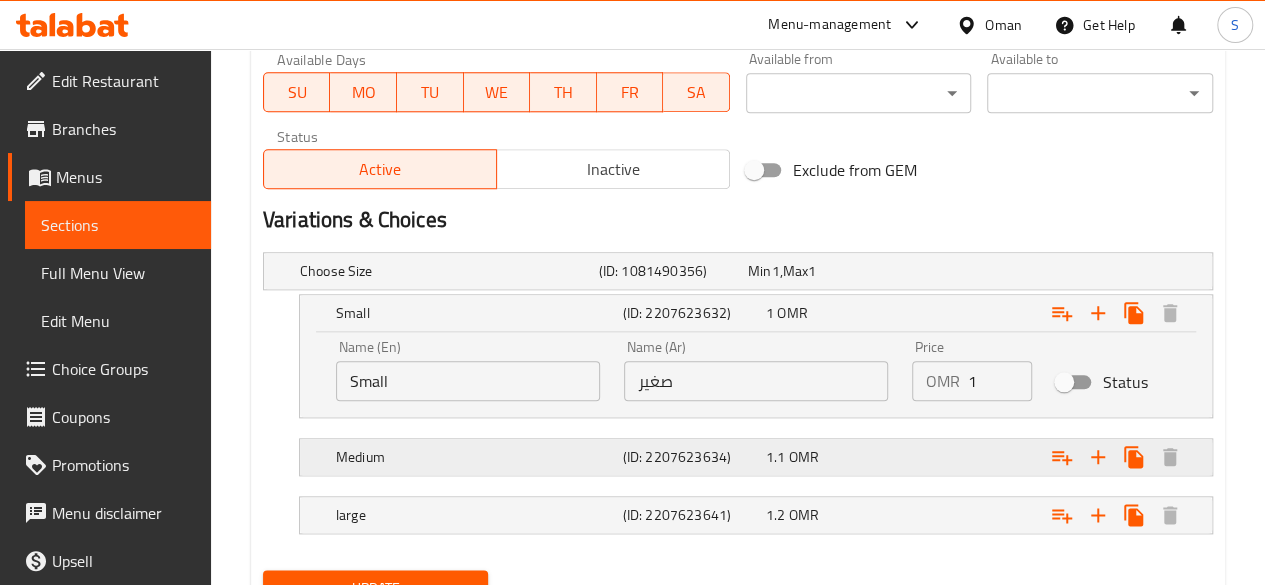 click at bounding box center [1042, 271] 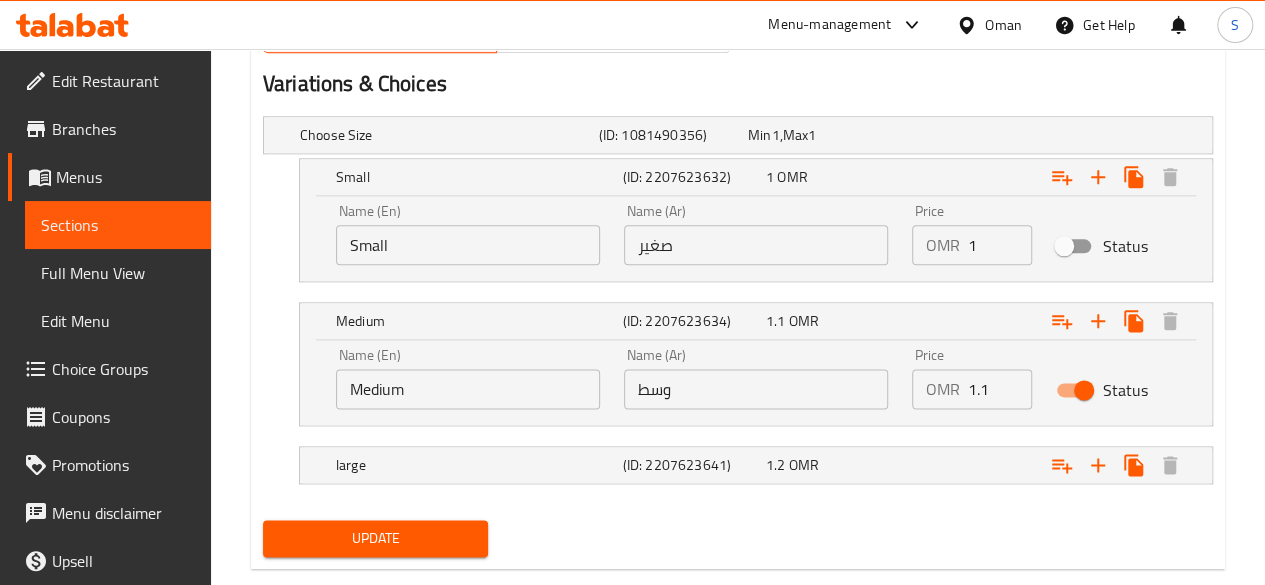 scroll, scrollTop: 1092, scrollLeft: 0, axis: vertical 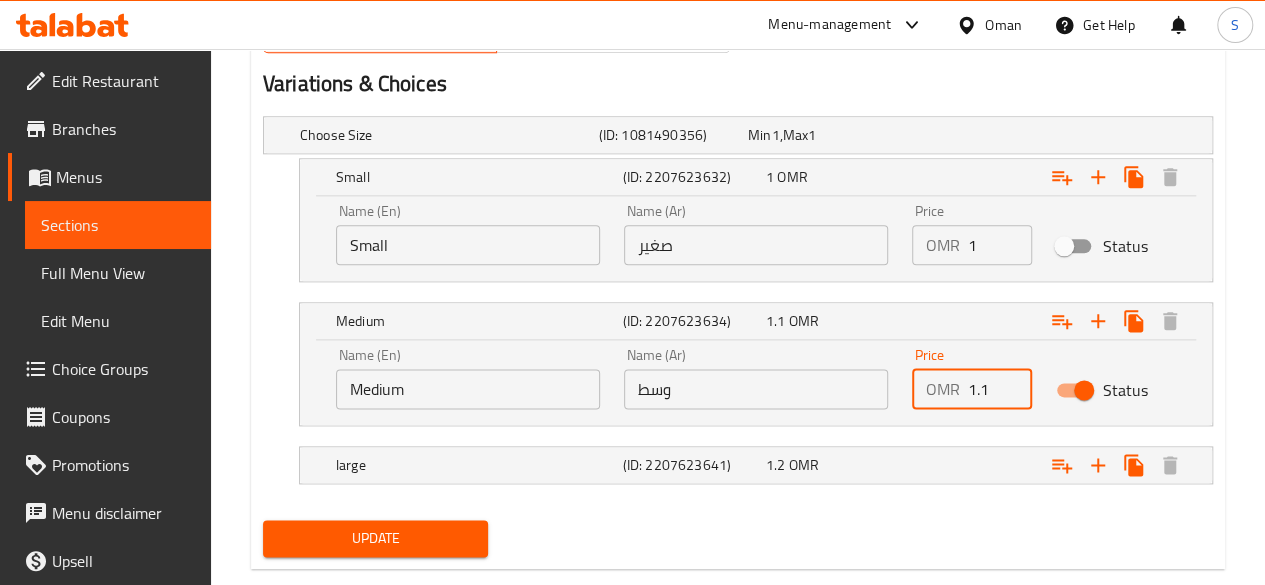 drag, startPoint x: 990, startPoint y: 385, endPoint x: 903, endPoint y: 385, distance: 87 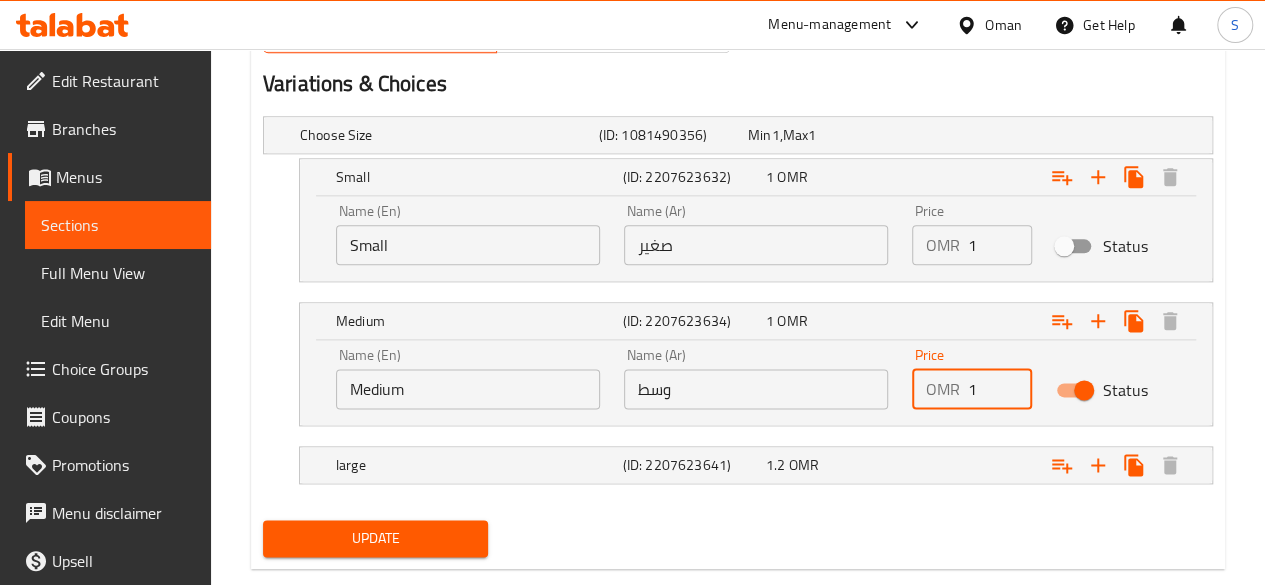type on "1" 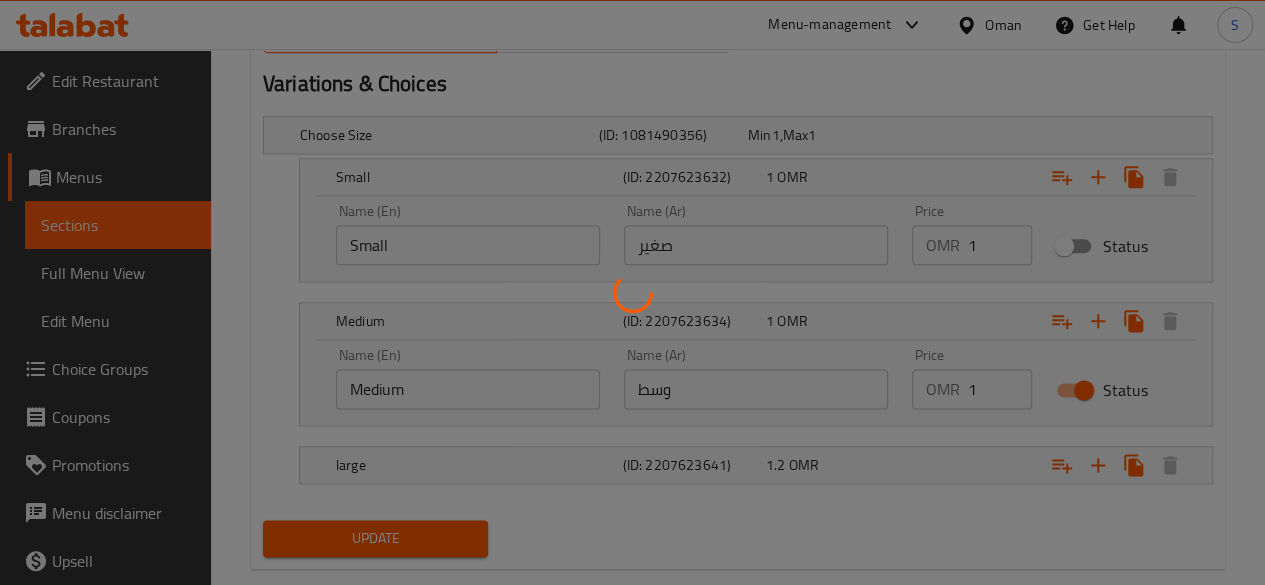 type 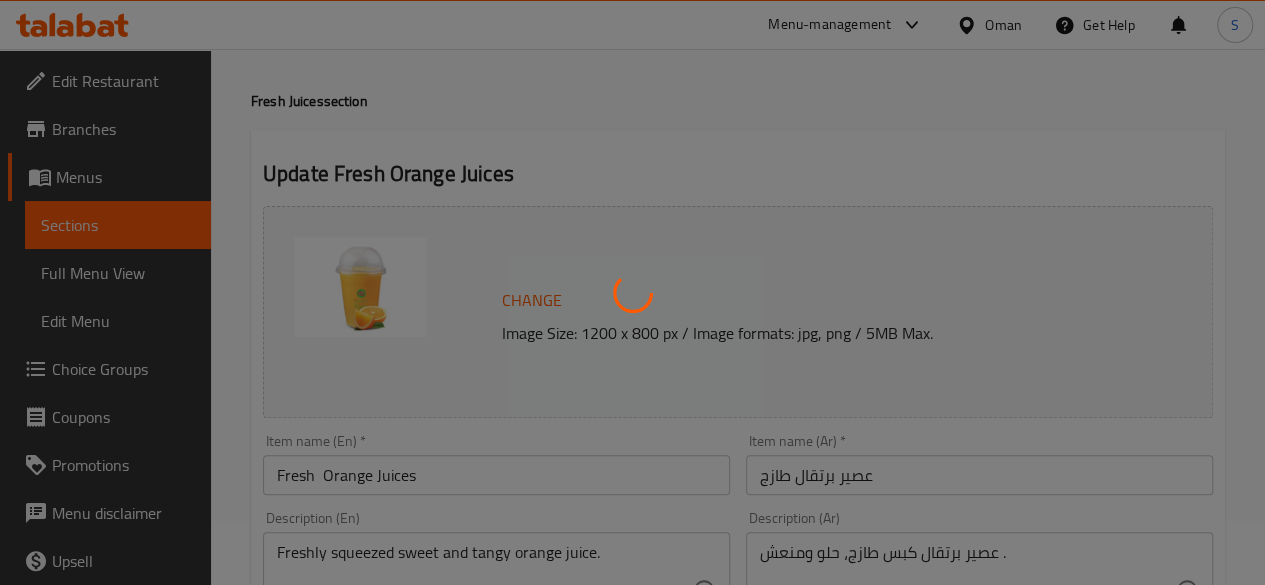 scroll, scrollTop: 0, scrollLeft: 0, axis: both 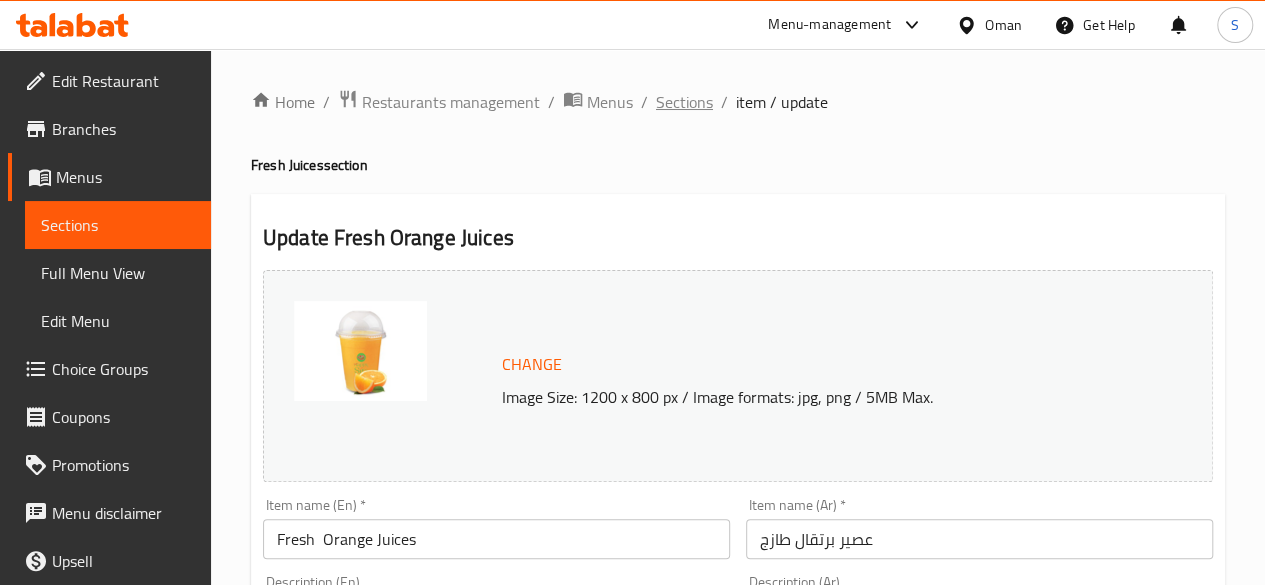 click on "Sections" at bounding box center [684, 102] 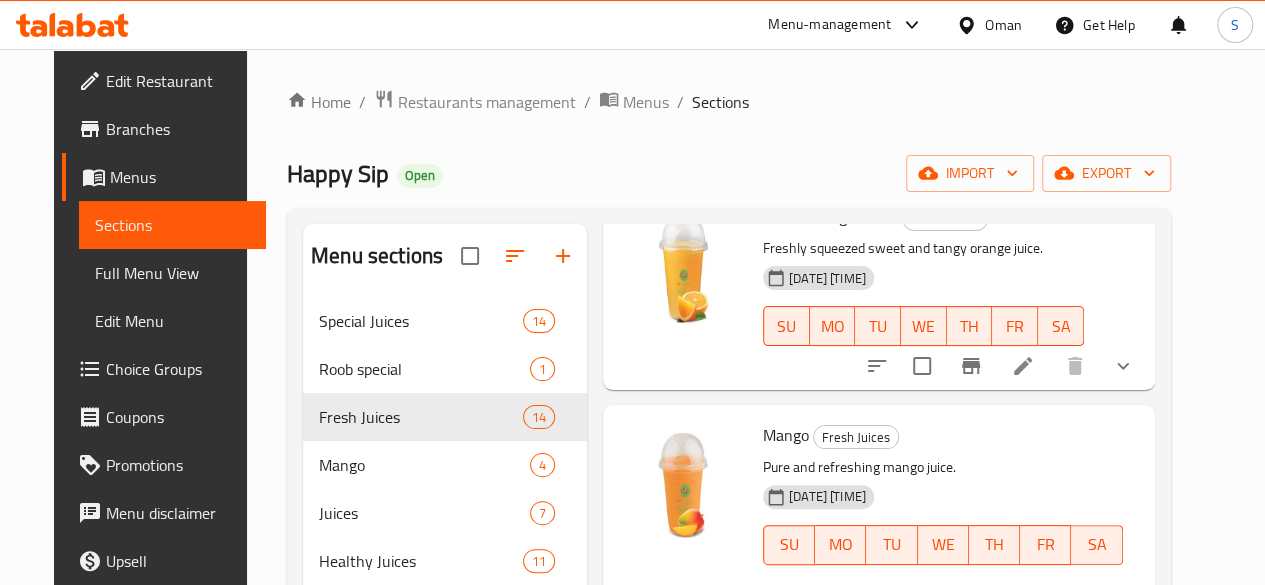 scroll, scrollTop: 732, scrollLeft: 0, axis: vertical 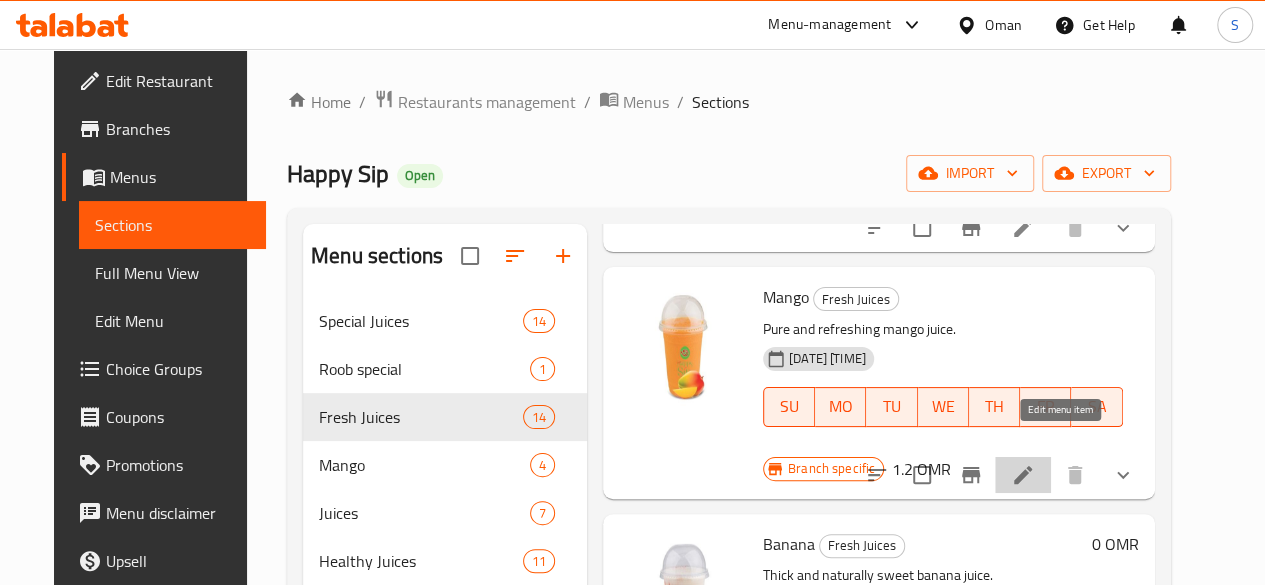 click 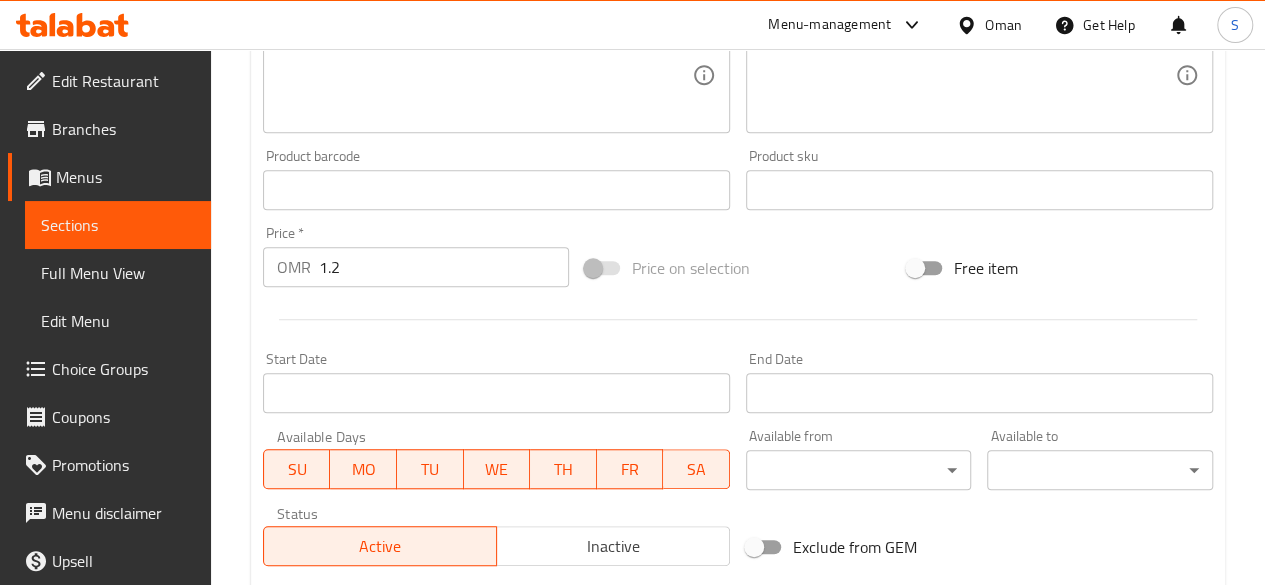 scroll, scrollTop: 889, scrollLeft: 0, axis: vertical 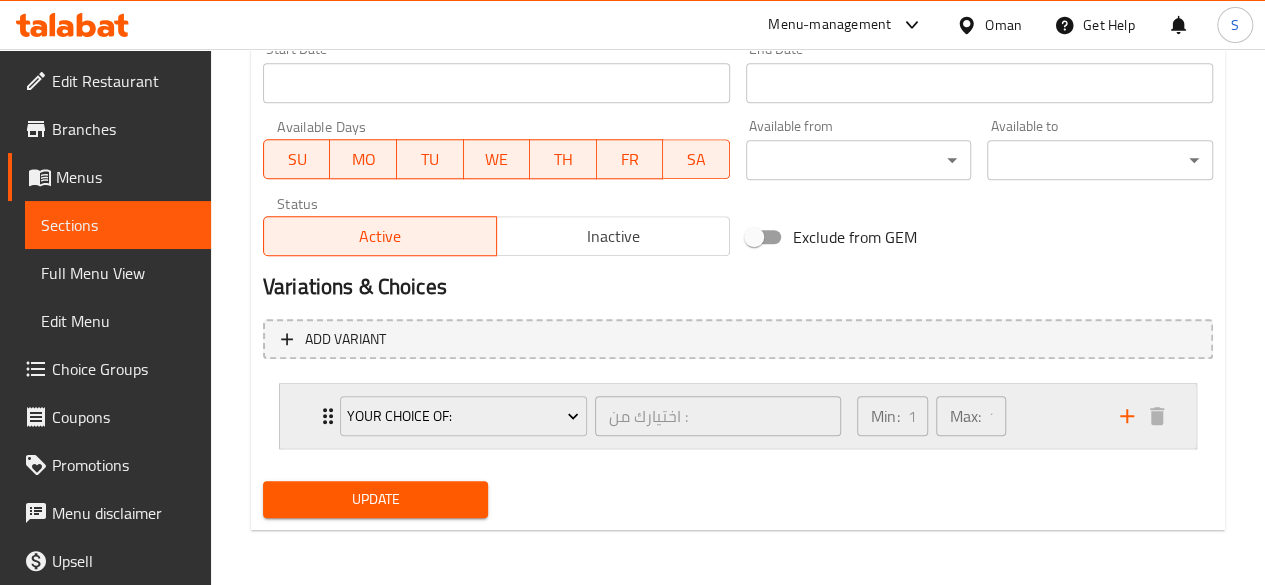 click 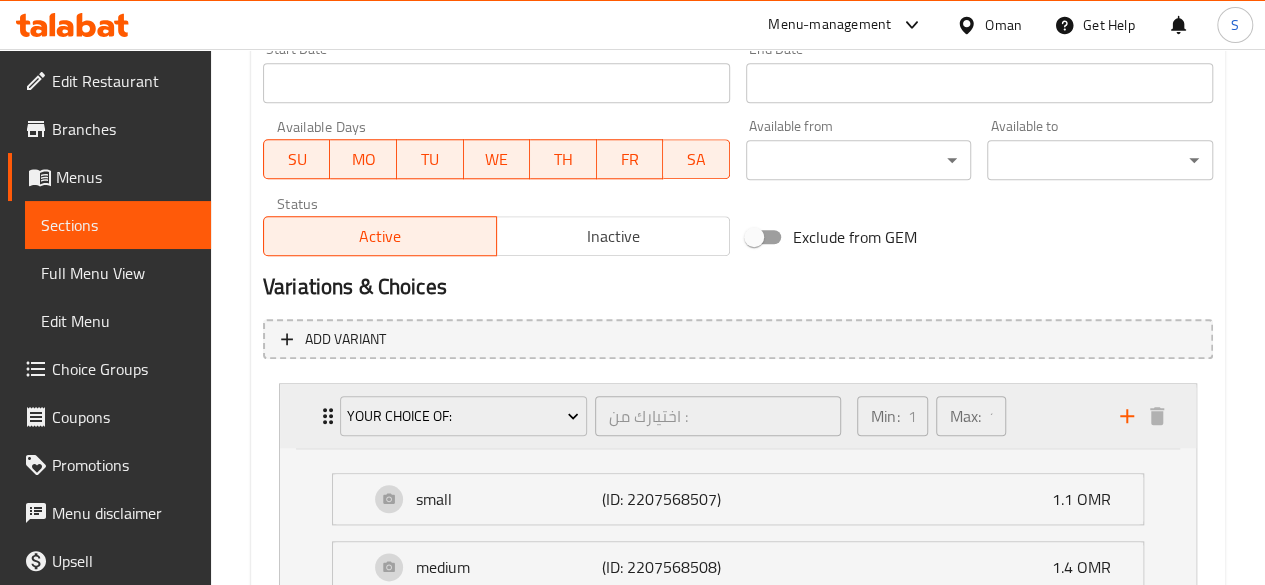 scroll, scrollTop: 1132, scrollLeft: 0, axis: vertical 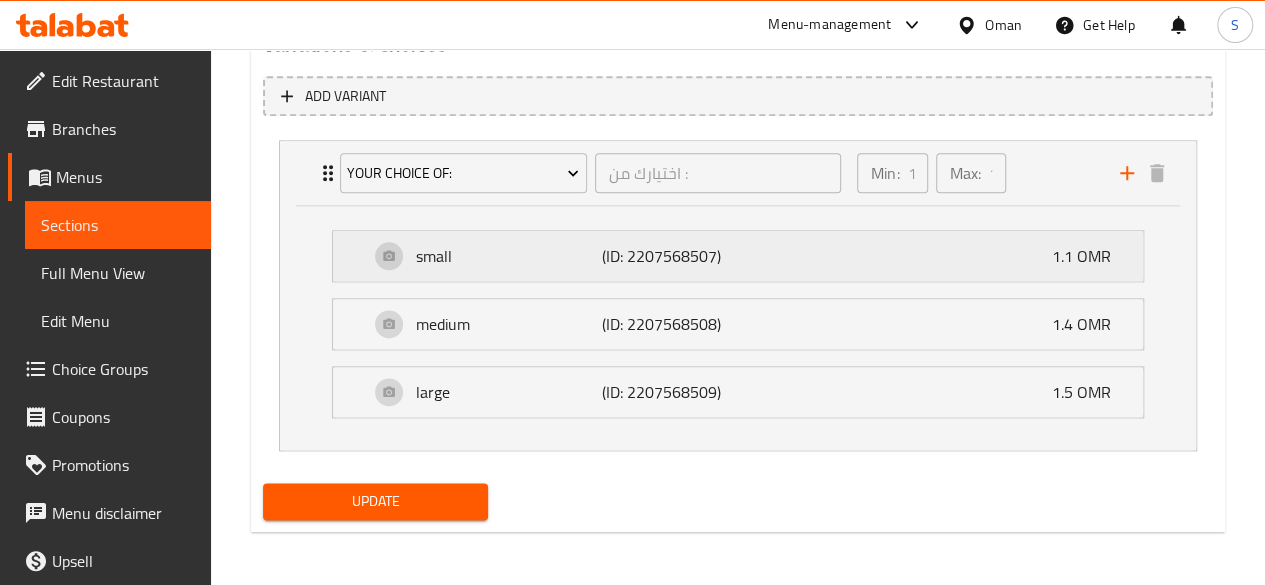 click on "small (ID: 2207568507) 1.1 OMR" at bounding box center (744, 256) 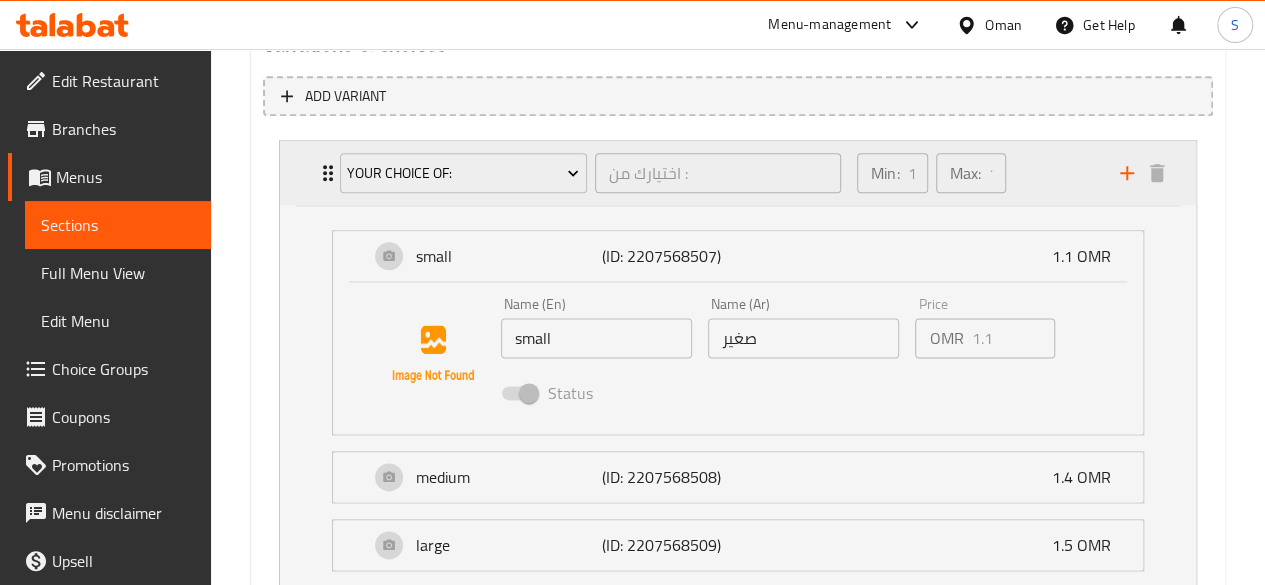 click 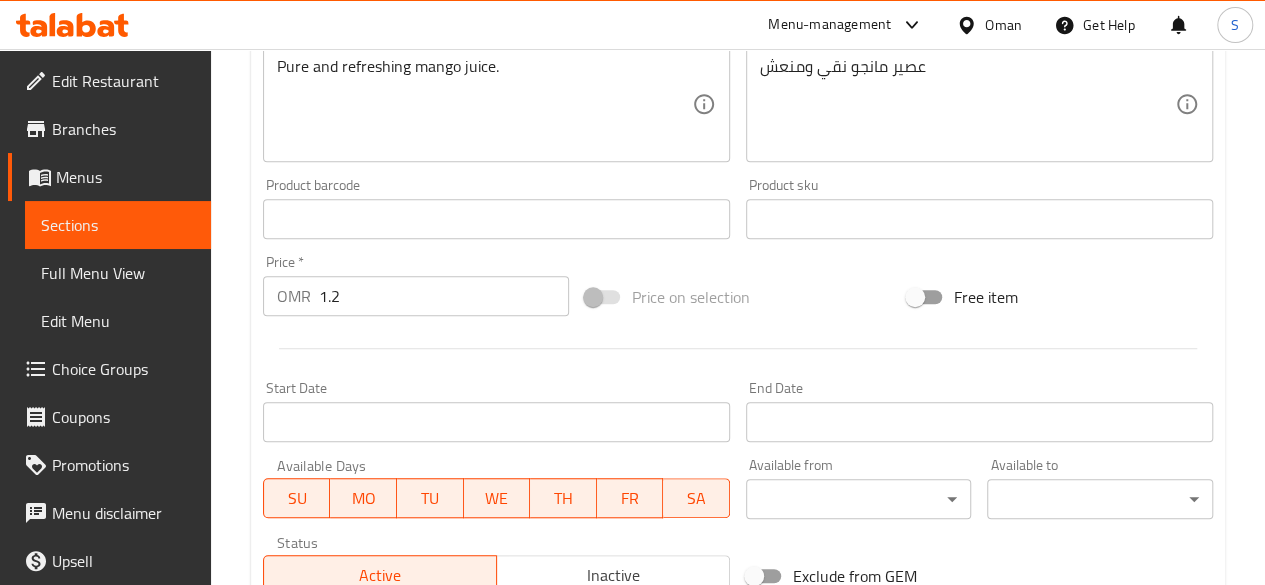scroll, scrollTop: 551, scrollLeft: 0, axis: vertical 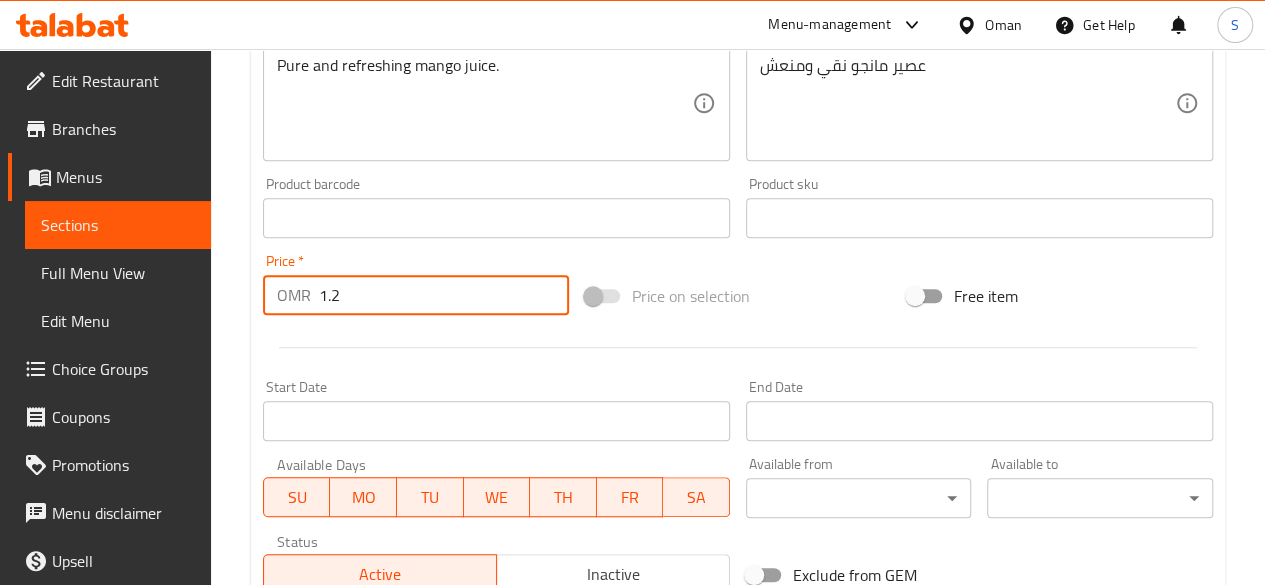 drag, startPoint x: 400, startPoint y: 305, endPoint x: 246, endPoint y: 303, distance: 154.01299 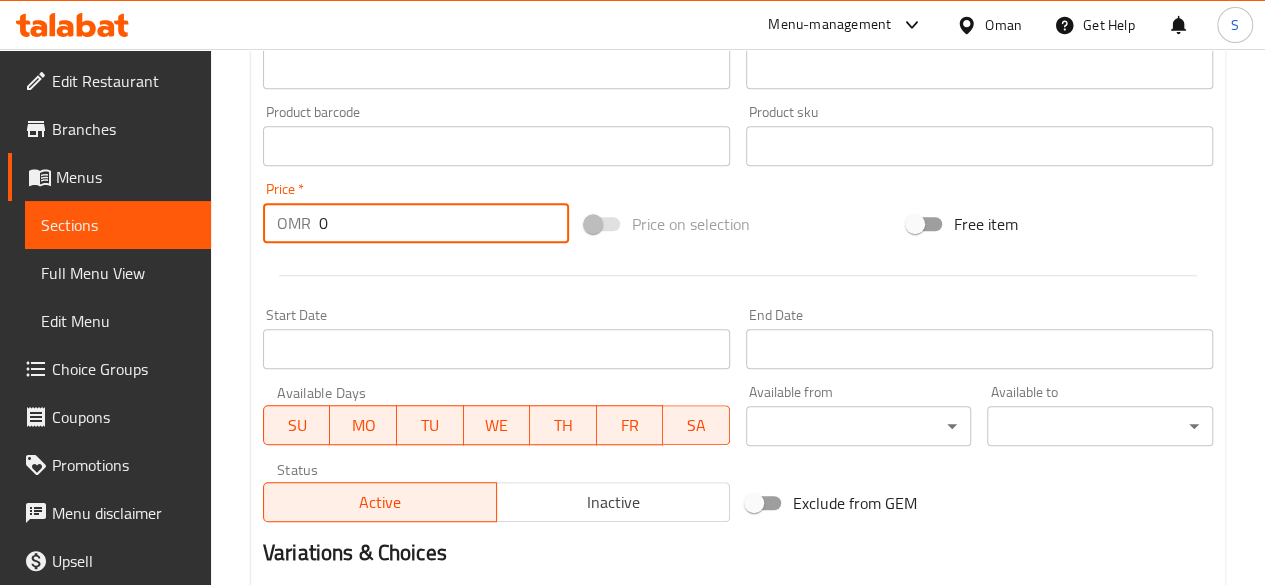 scroll, scrollTop: 889, scrollLeft: 0, axis: vertical 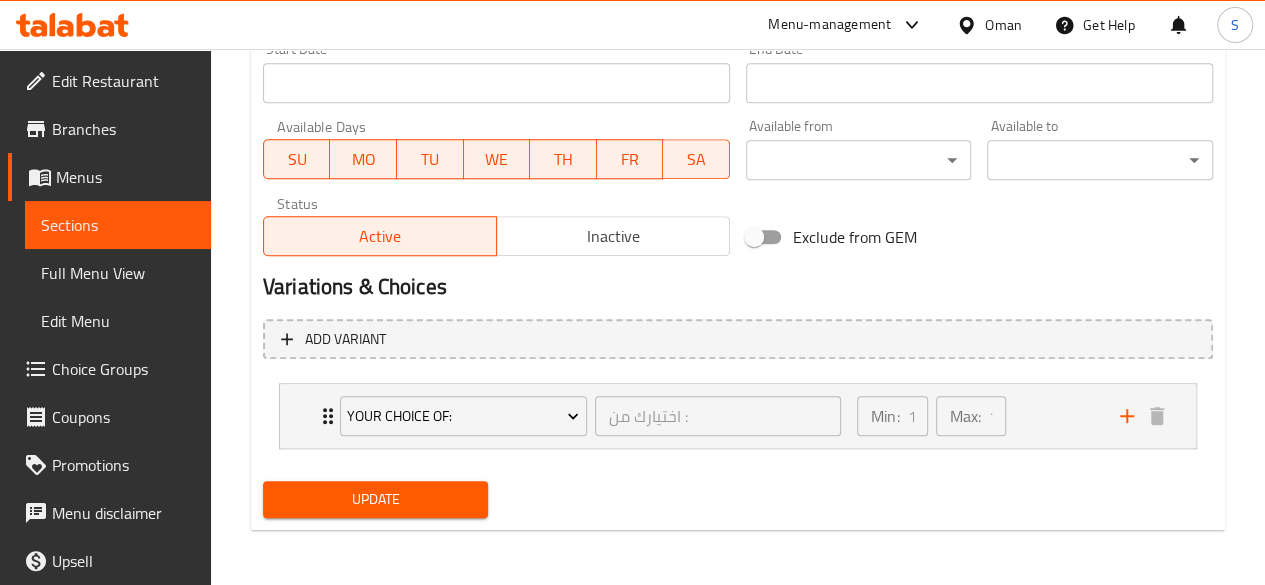 type on "0" 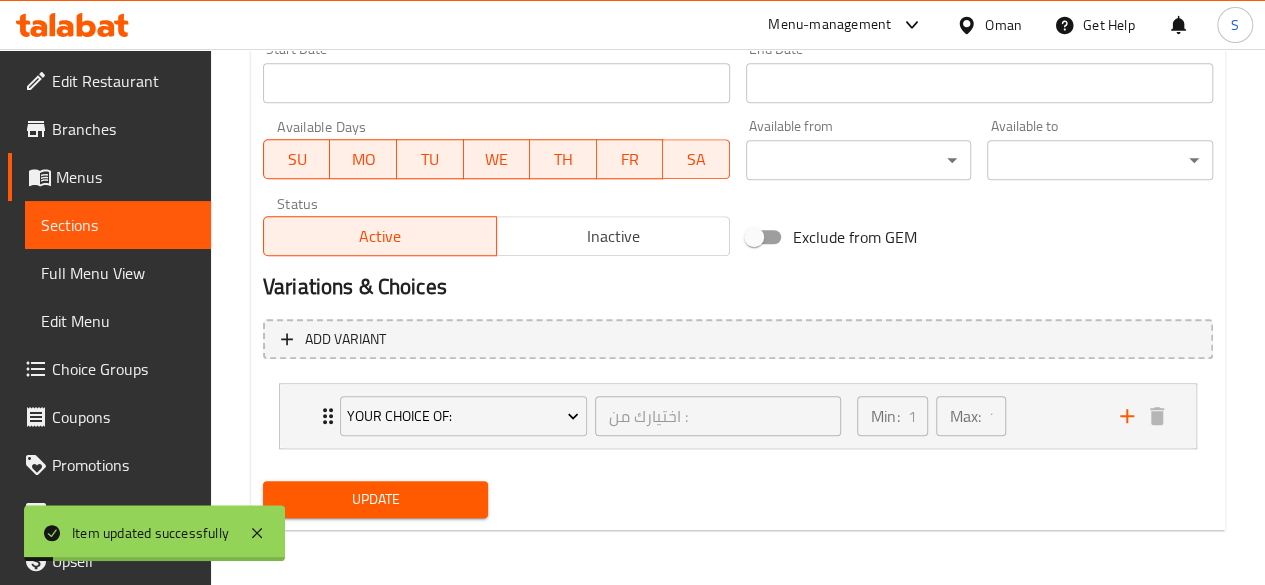 type 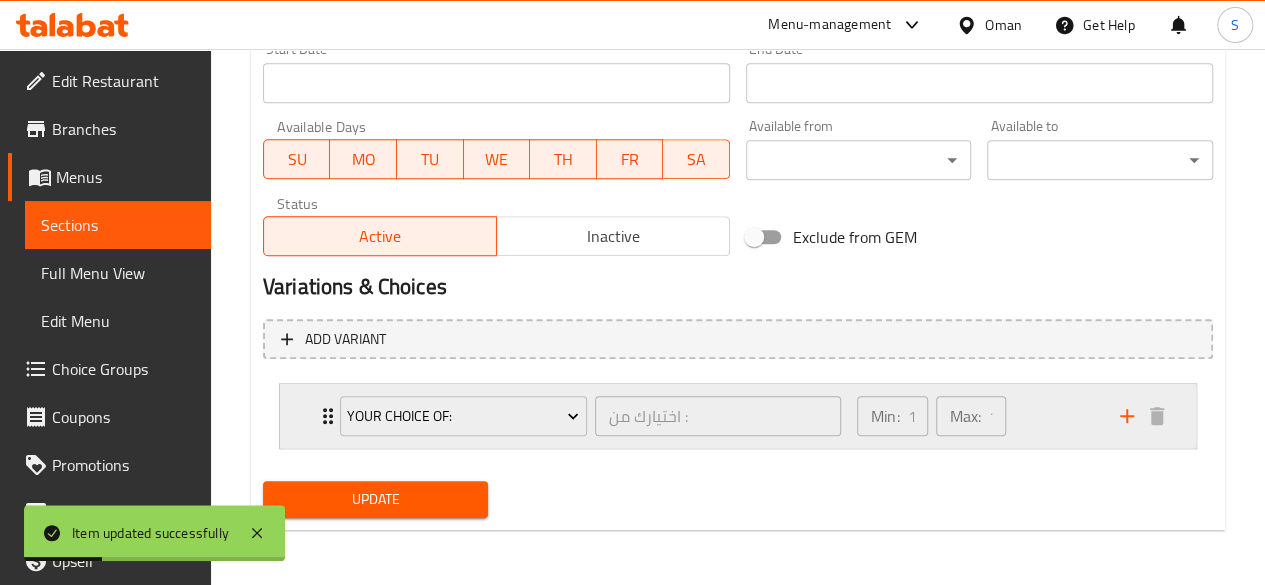 click 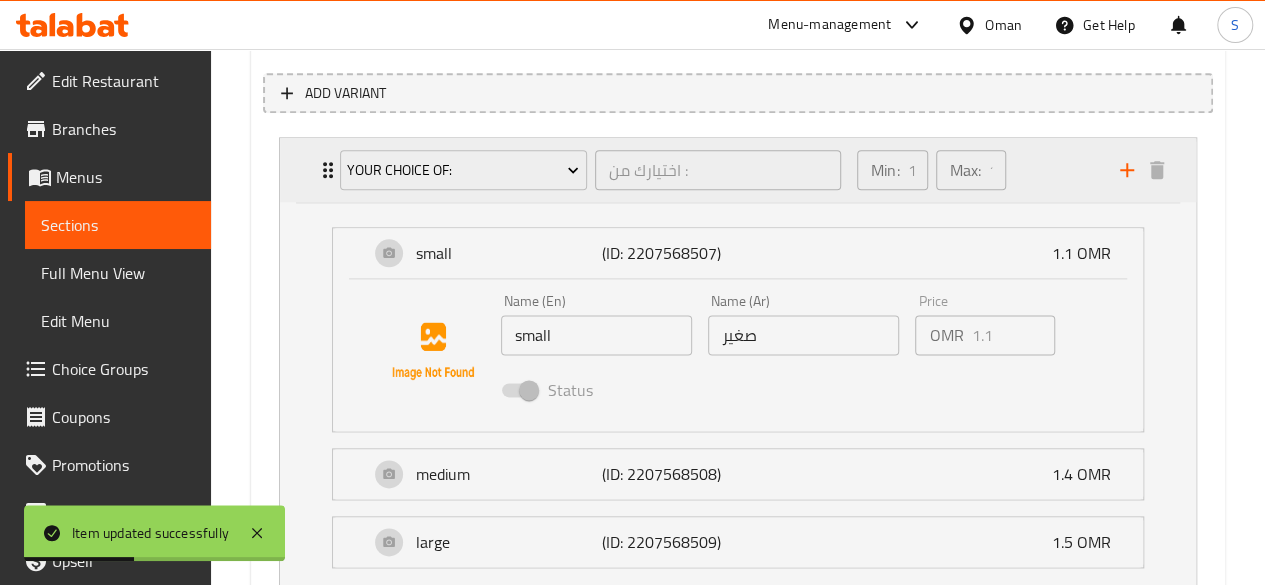 scroll, scrollTop: 1285, scrollLeft: 0, axis: vertical 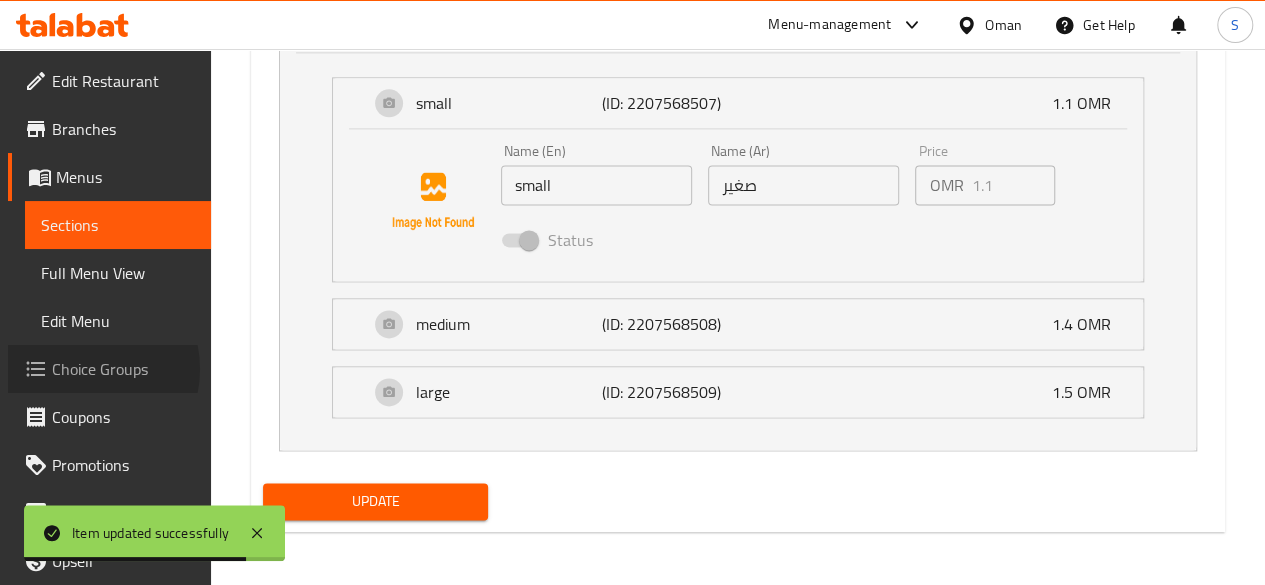 click on "Choice Groups" at bounding box center (123, 369) 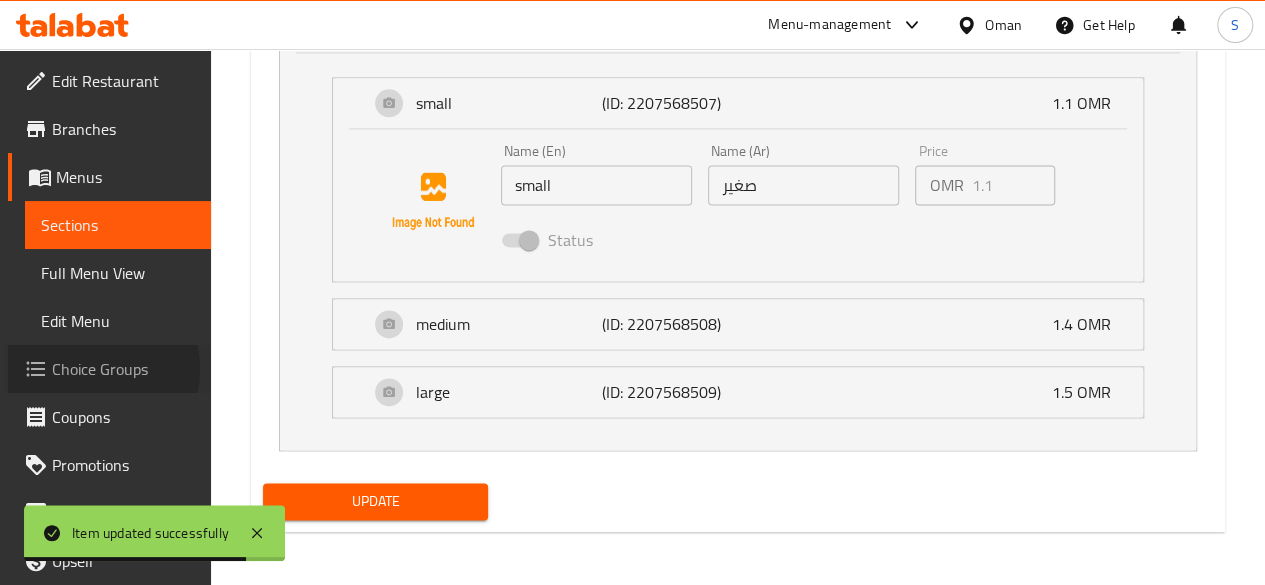 scroll, scrollTop: 283, scrollLeft: 0, axis: vertical 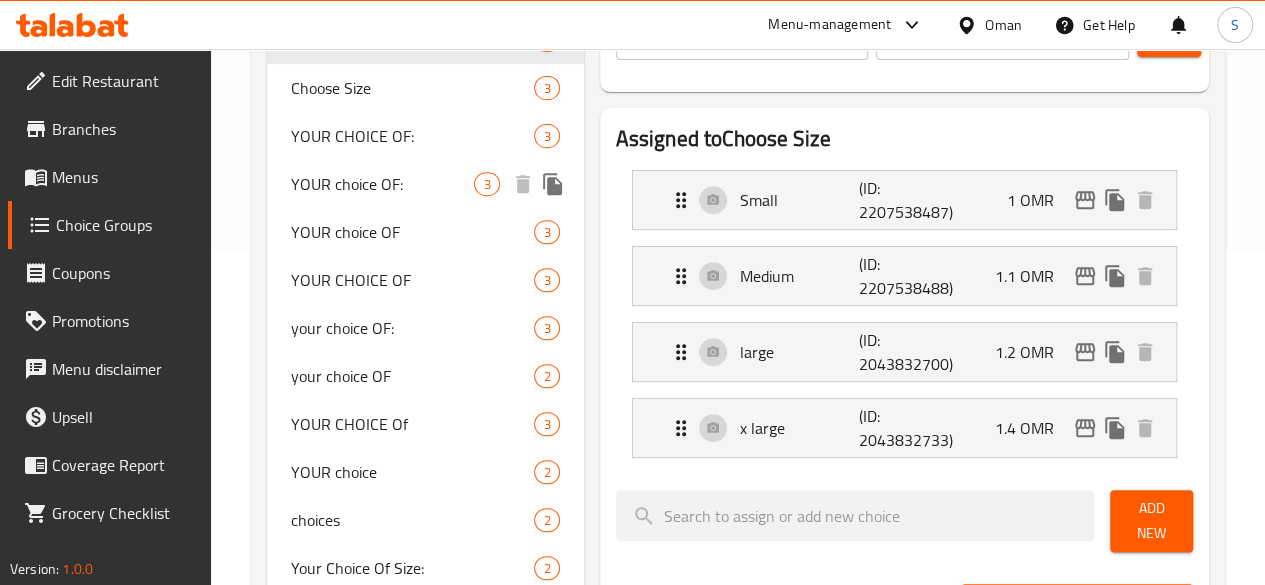 click on "YOUR choice OF:" at bounding box center (383, 184) 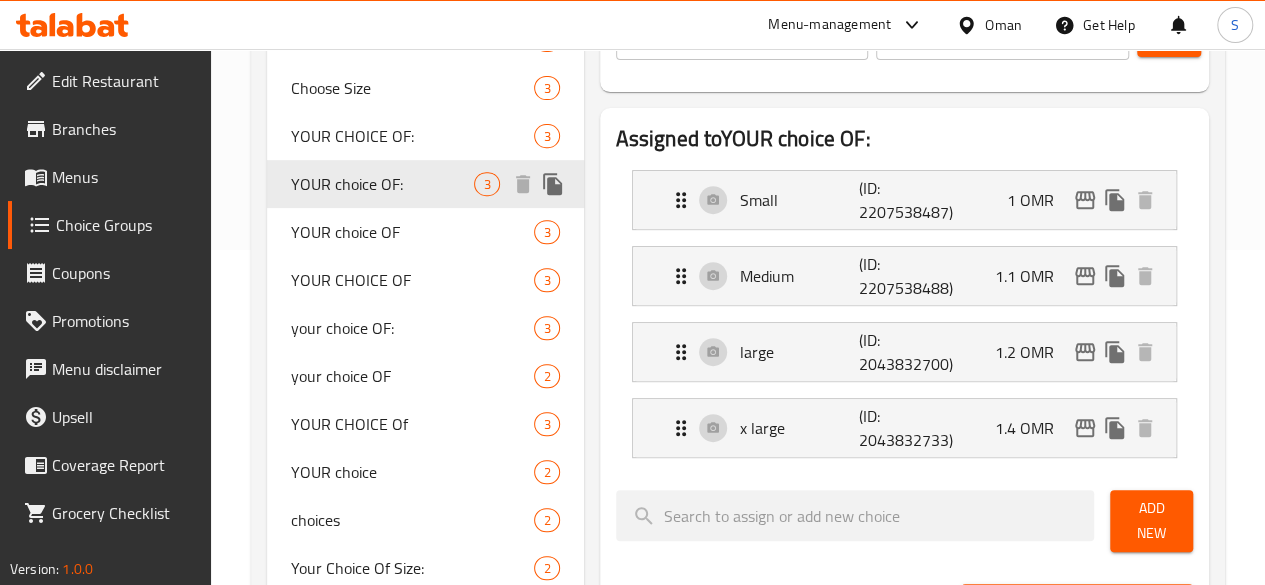 type on "YOUR choice OF:" 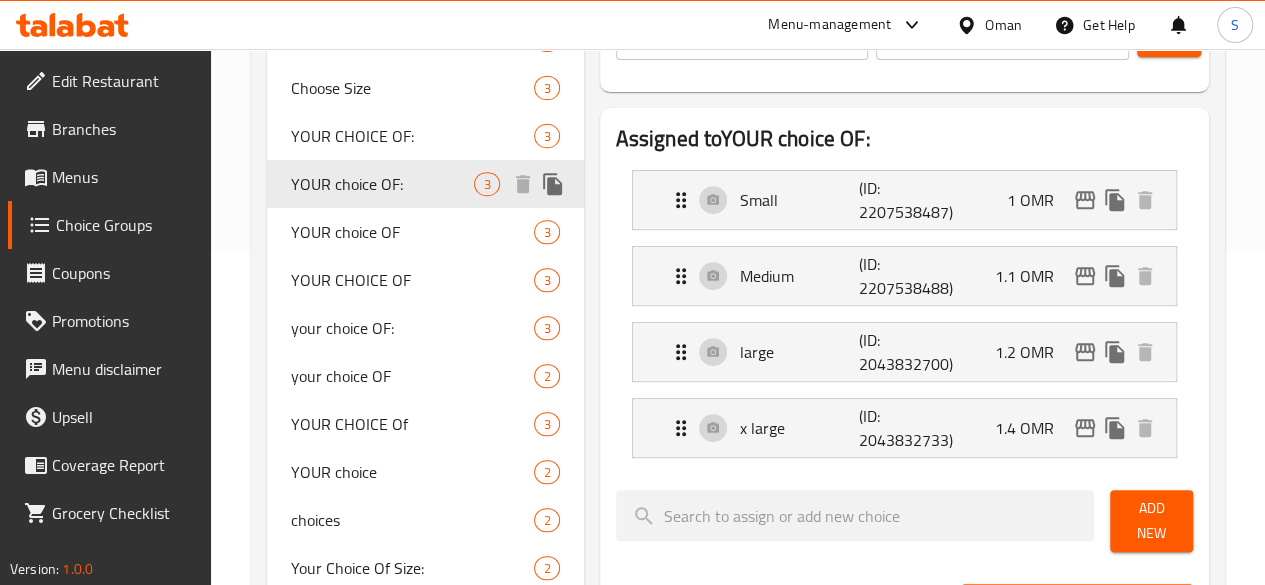 type on "اختيارك من :" 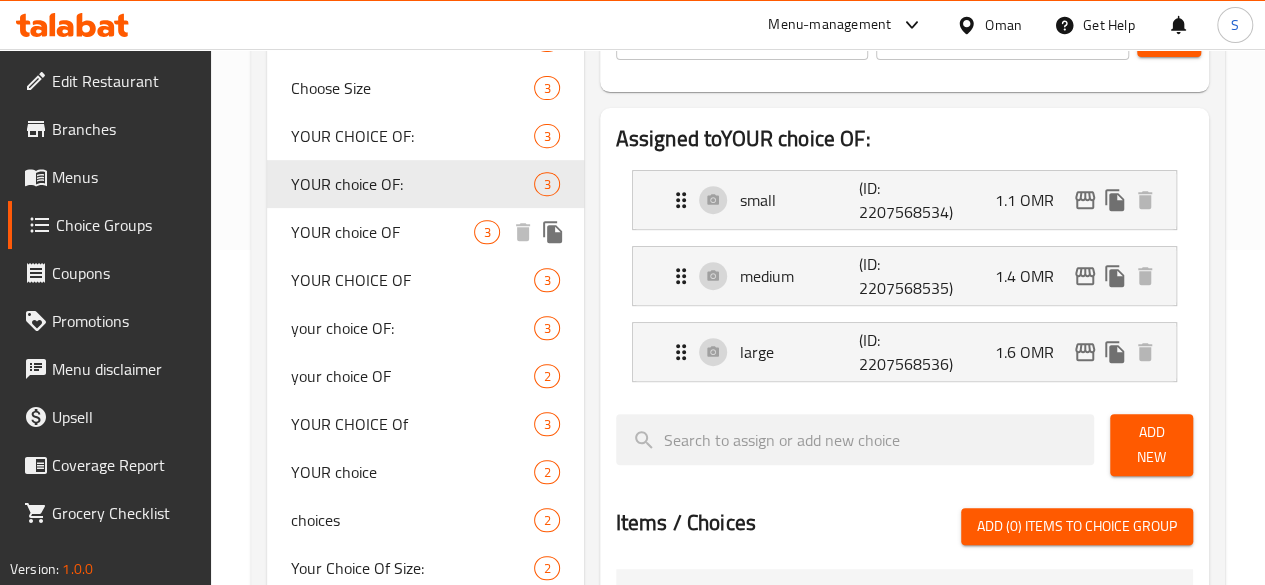 click on "YOUR choice OF" at bounding box center (383, 232) 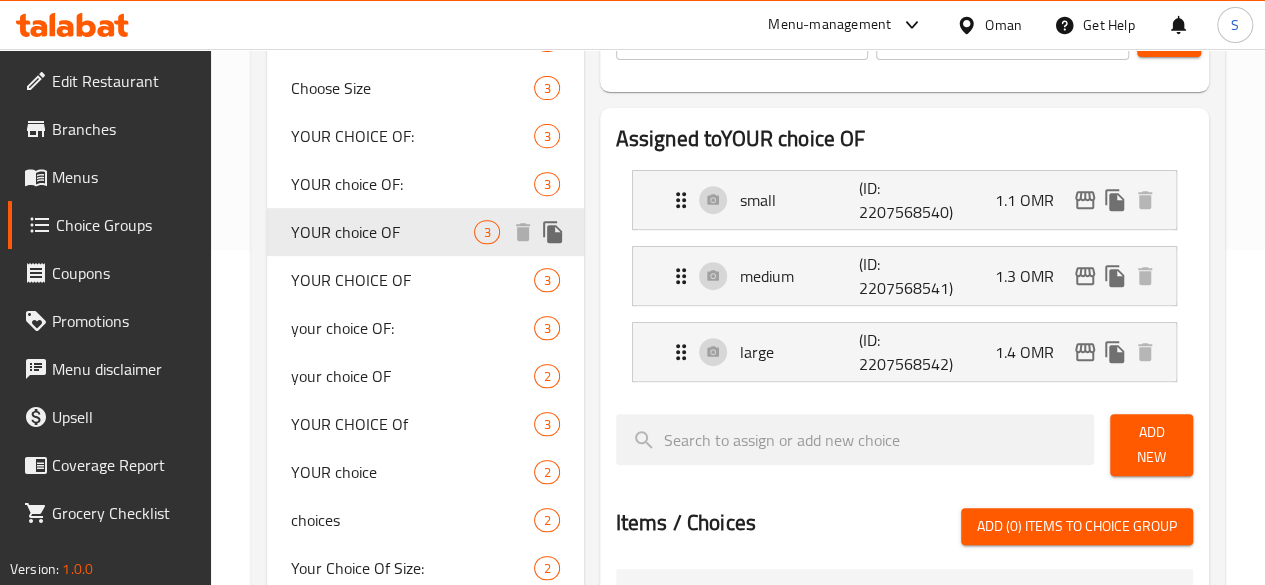 type on "YOUR choice OF" 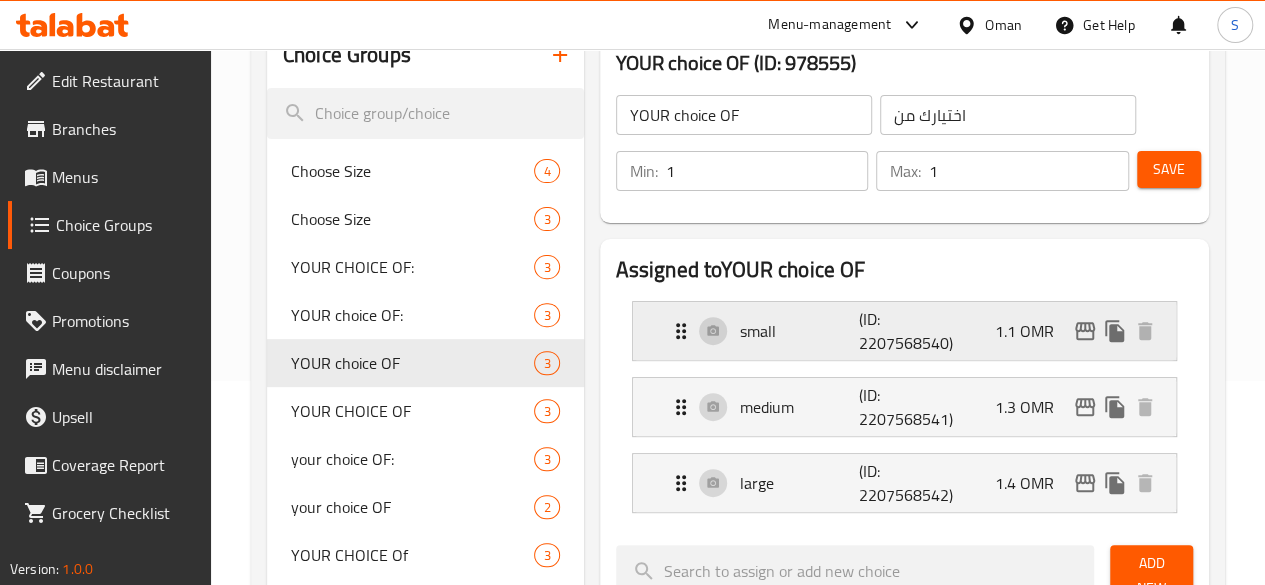 scroll, scrollTop: 203, scrollLeft: 0, axis: vertical 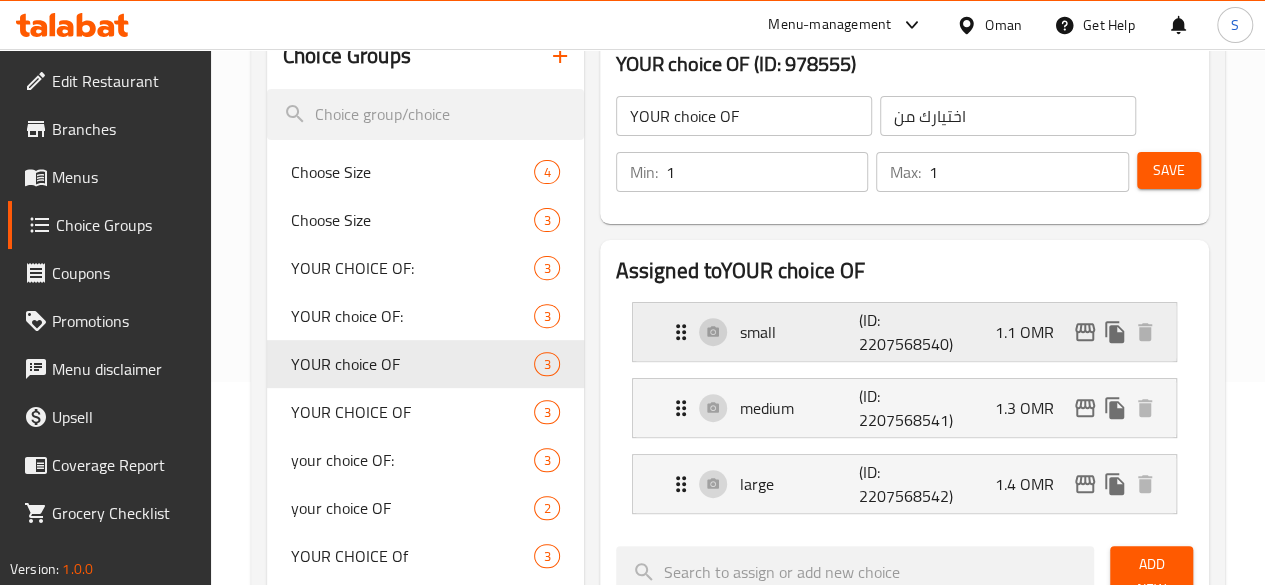 click on "small (ID: 2207568540) 1.1 OMR" at bounding box center (910, 332) 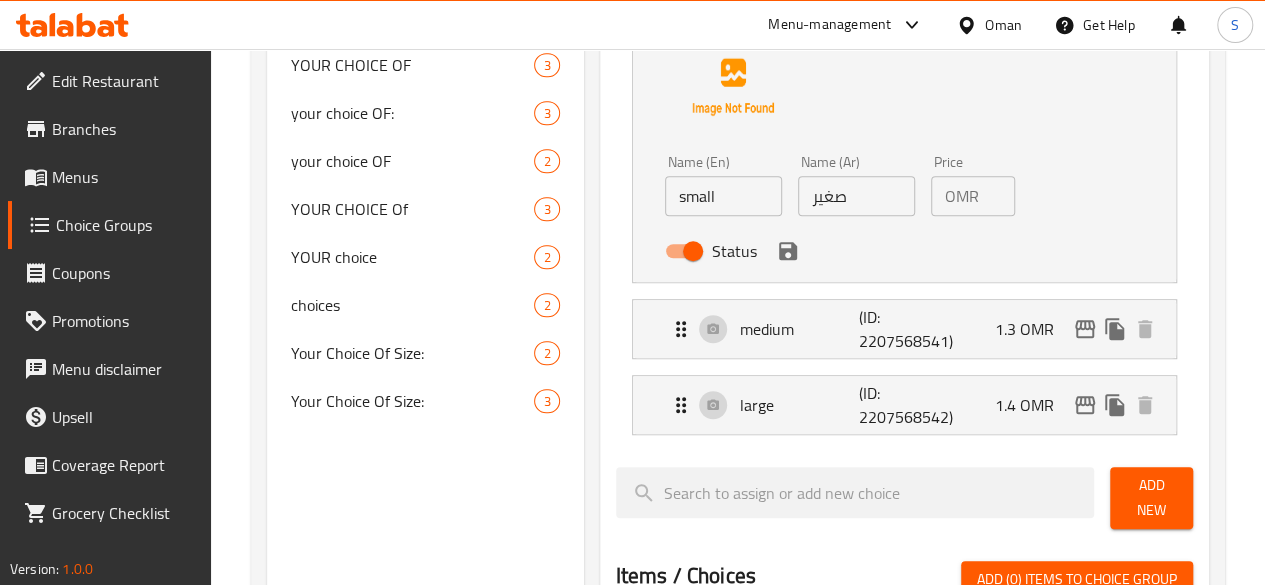 scroll, scrollTop: 555, scrollLeft: 0, axis: vertical 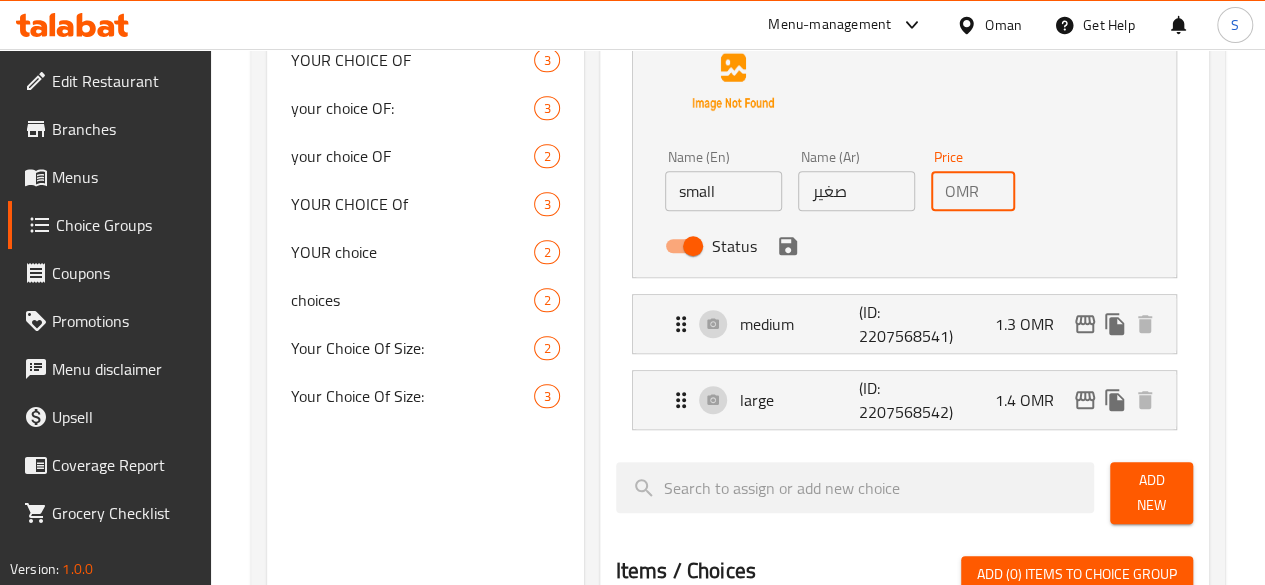 drag, startPoint x: 952, startPoint y: 191, endPoint x: 1011, endPoint y: 195, distance: 59.135437 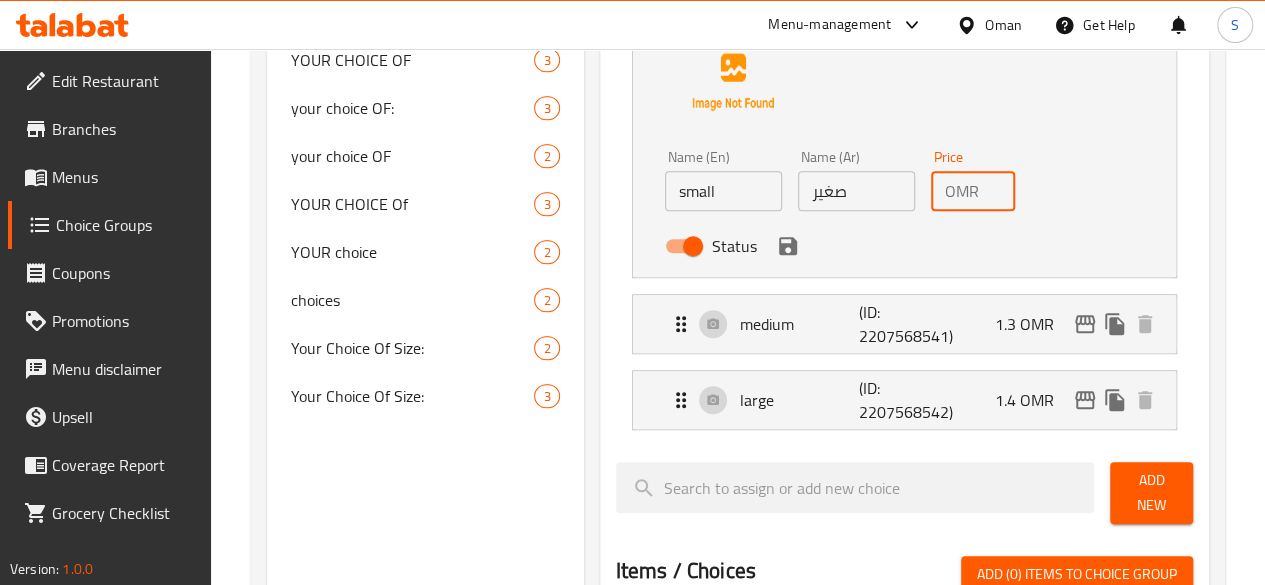 scroll, scrollTop: 0, scrollLeft: 6, axis: horizontal 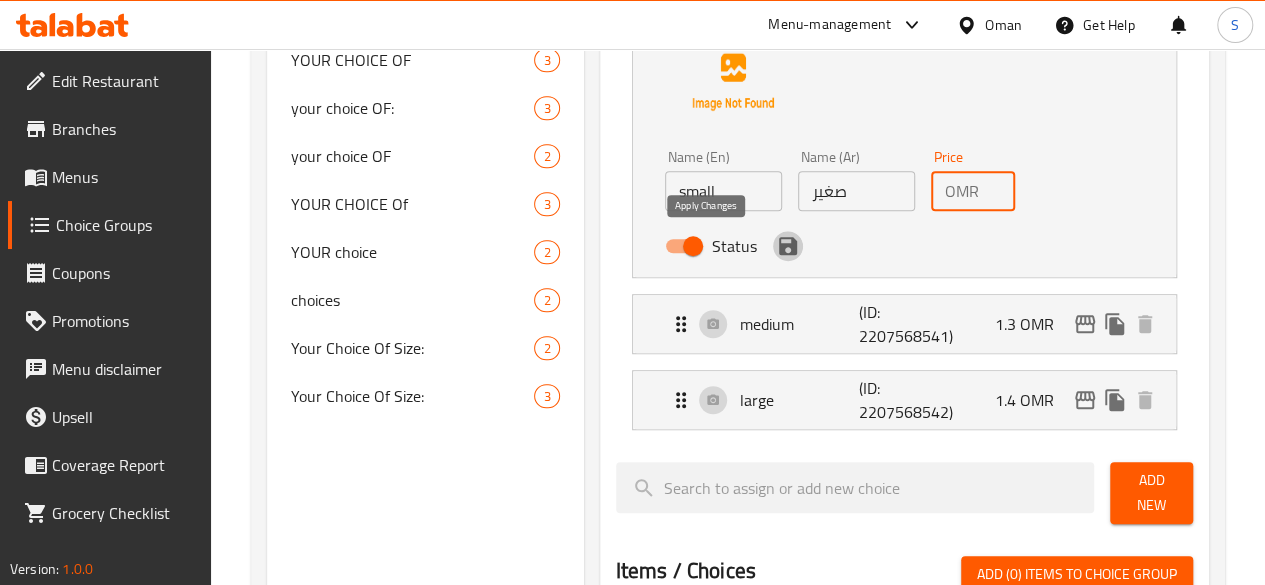 click 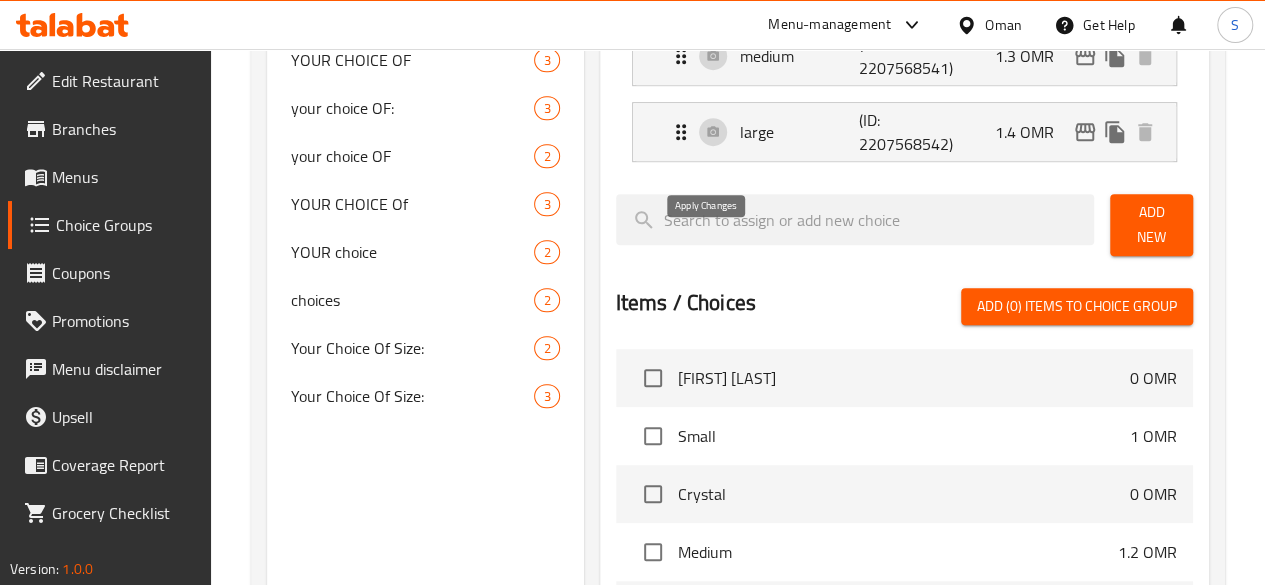 type on "0.8" 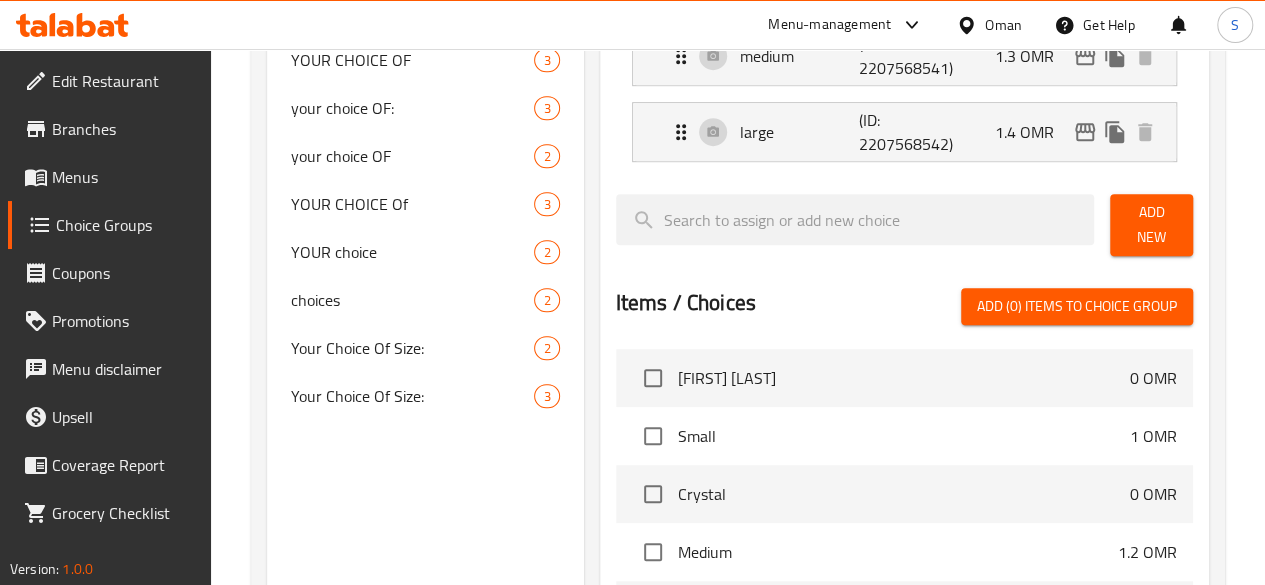 scroll, scrollTop: 0, scrollLeft: 0, axis: both 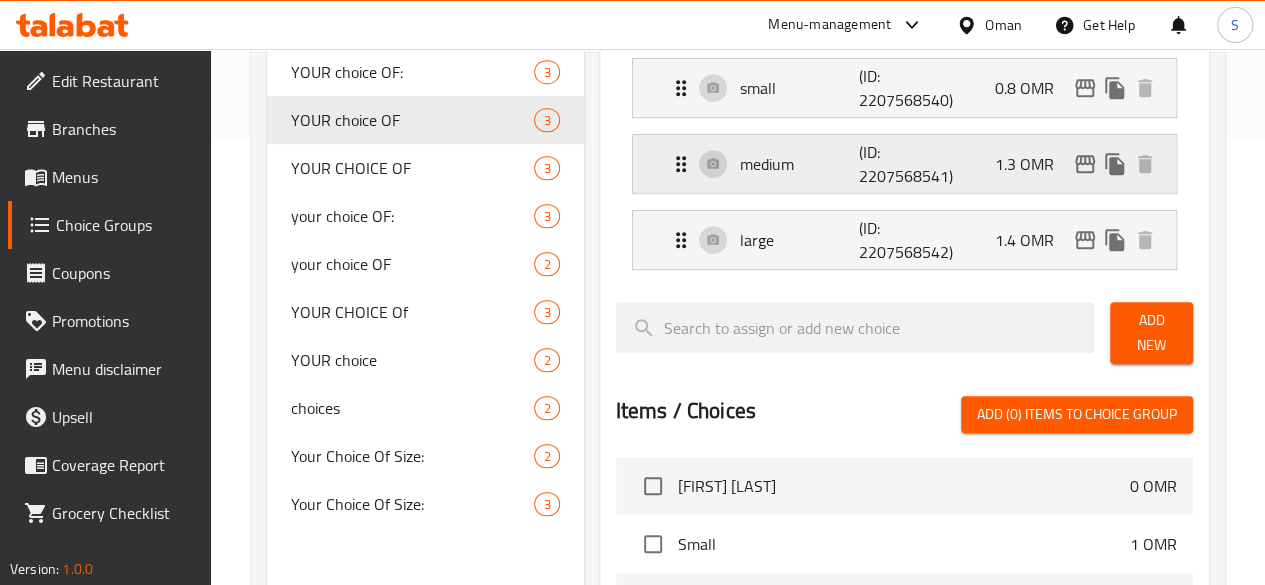 click on "medium" at bounding box center [800, 164] 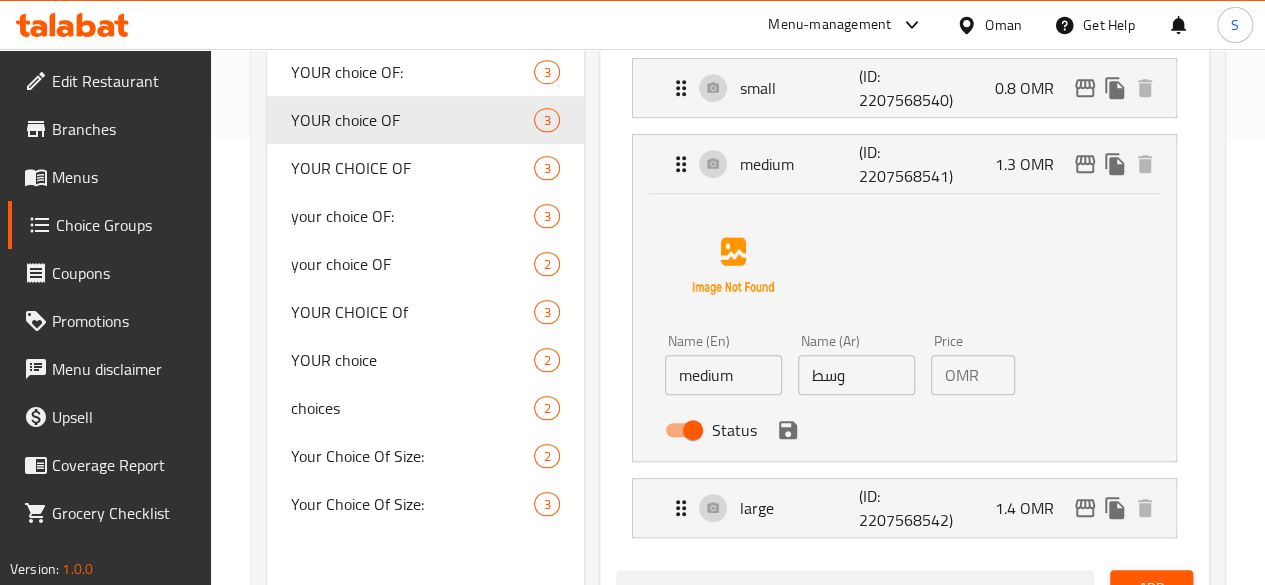 scroll, scrollTop: 493, scrollLeft: 0, axis: vertical 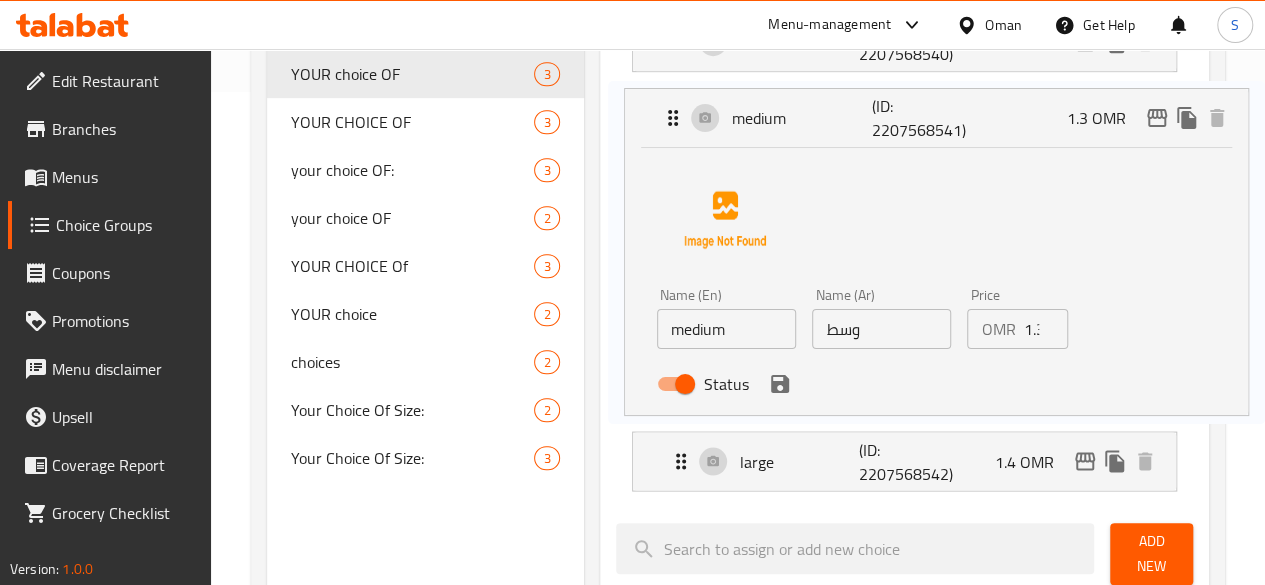 drag, startPoint x: 950, startPoint y: 332, endPoint x: 1036, endPoint y: 333, distance: 86.00581 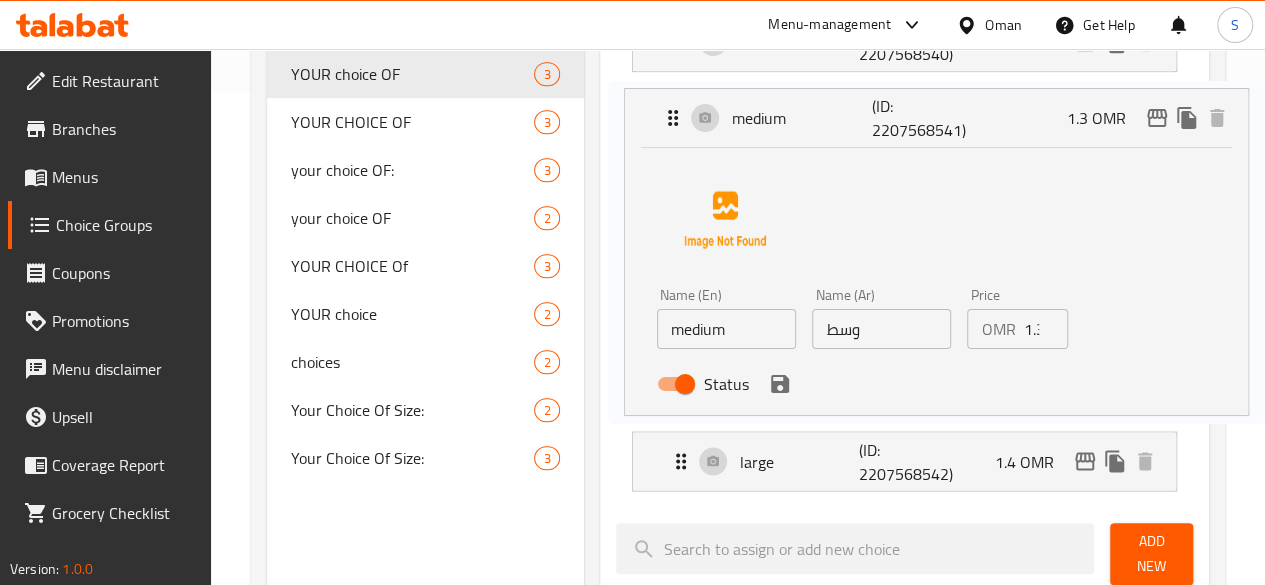 click on "small (ID: 2207568540) 0.8 OMR Name (En) small Name (En) Name (Ar) صغير Name (Ar) Price OMR 0.8 Price Status medium  (ID: 2207568541) 1.3 OMR Name (En) medium Name (En) Name (Ar) وسط Name (Ar) Price OMR 1.3 Price Status large (ID: 2207568542) 1.4 OMR Name (En) large Name (En) Name (Ar) كبير Name (Ar) Price OMR 1.4 Price Status" at bounding box center [904, 251] 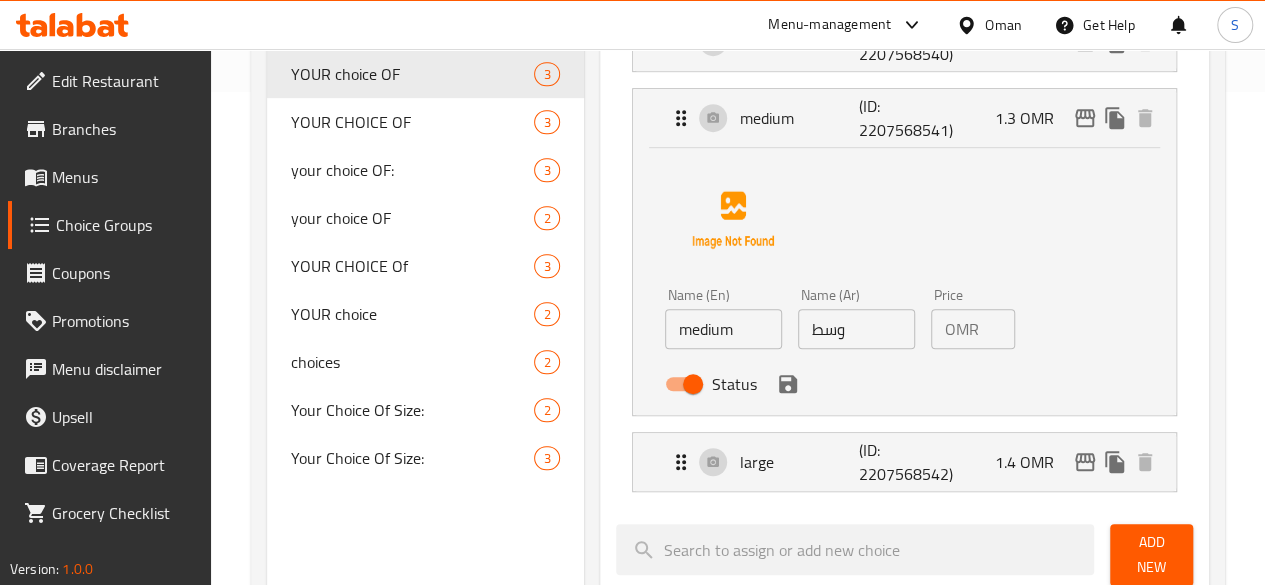 click on "1.3" at bounding box center [1001, 329] 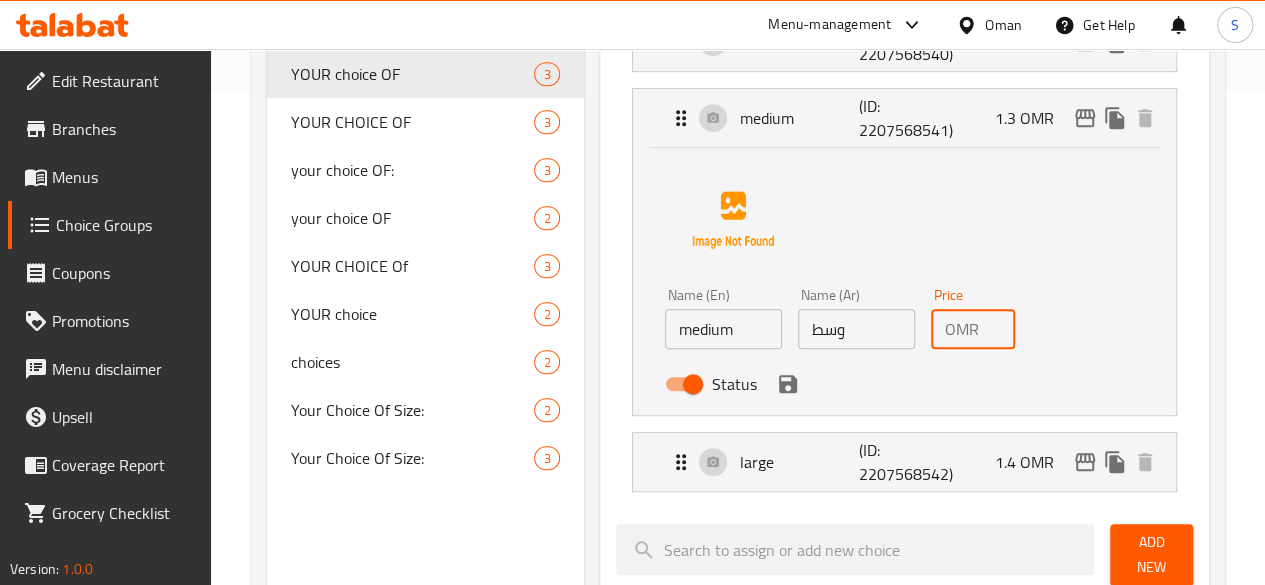 type on "3" 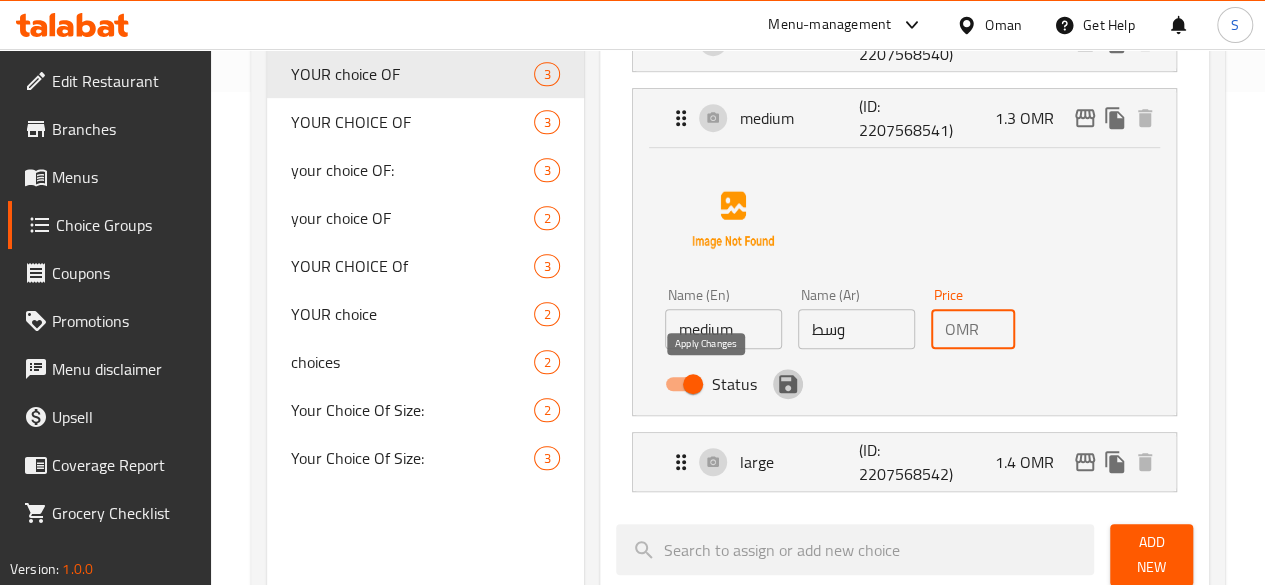 click 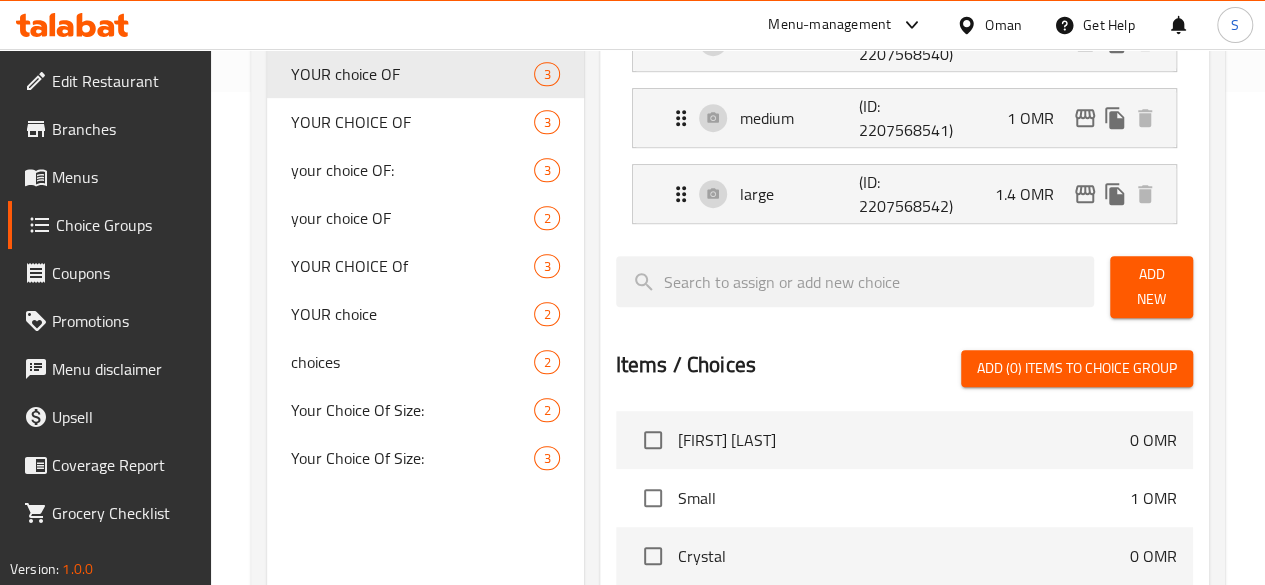 type on "1" 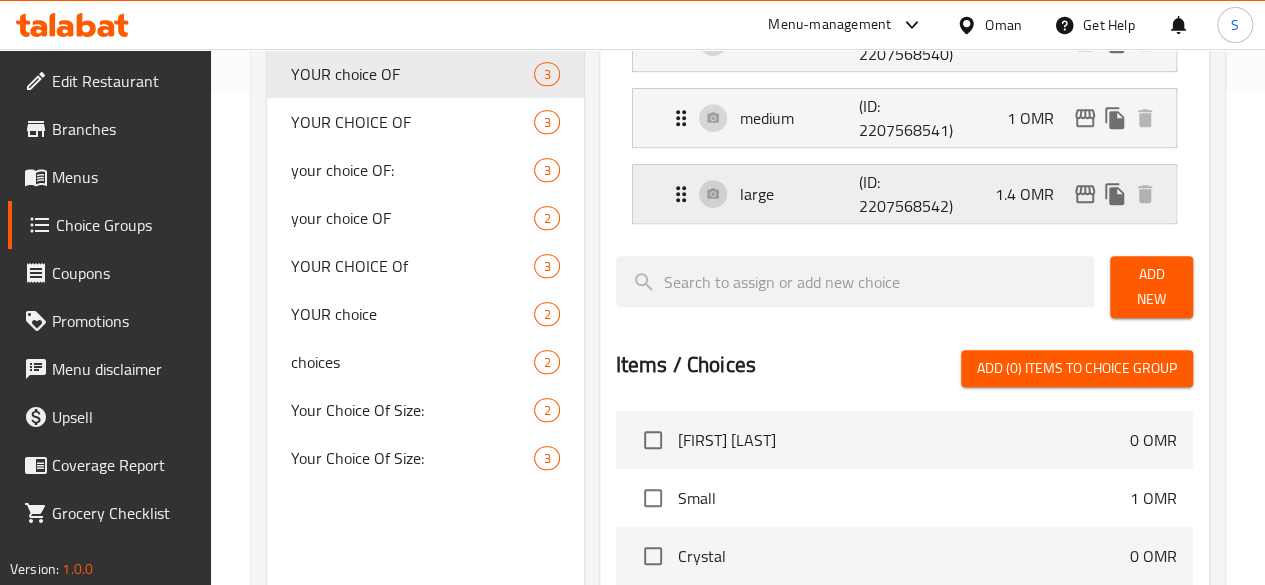 click on "large (ID: 2207568542) 1.4 OMR" at bounding box center [910, 194] 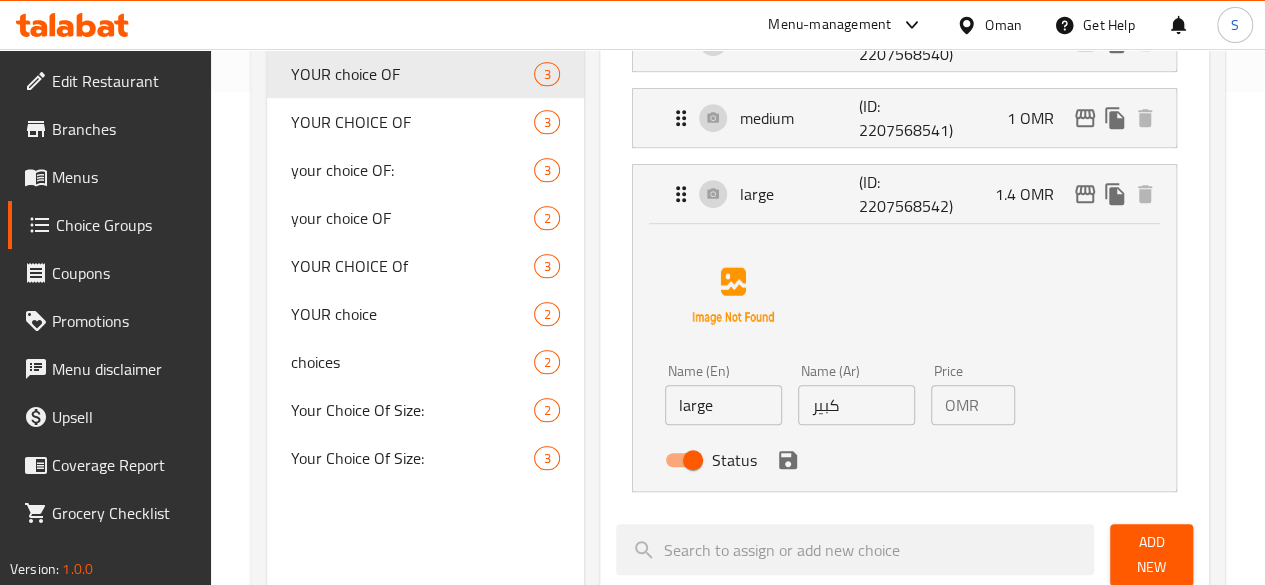 click on "OMR 1.4 Price" at bounding box center (973, 405) 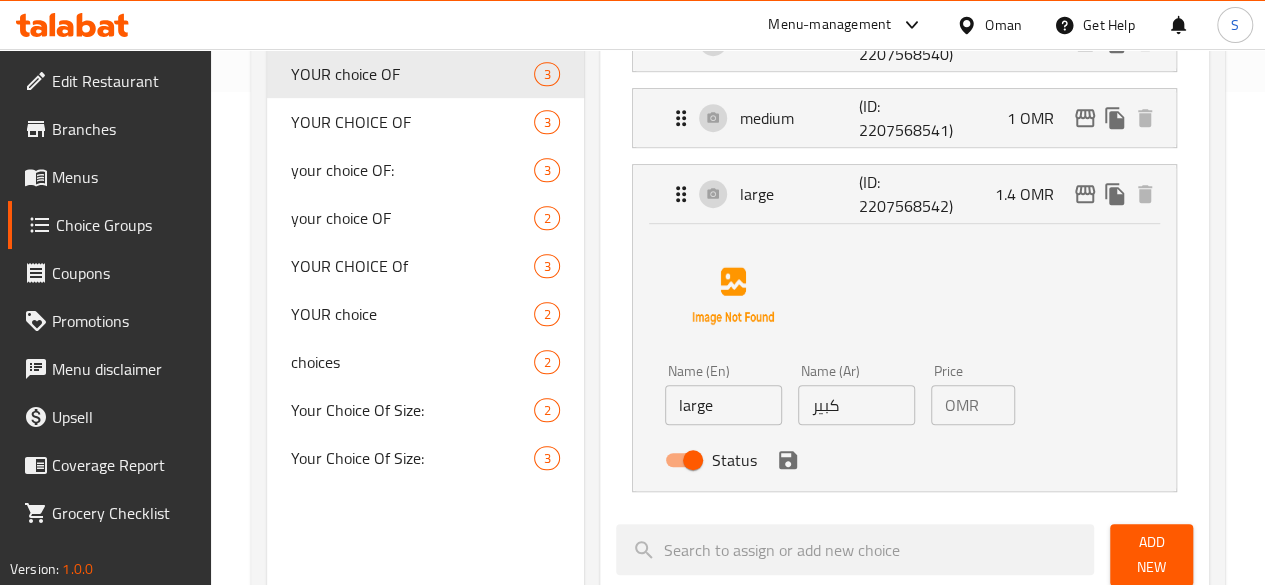 scroll, scrollTop: 0, scrollLeft: 0, axis: both 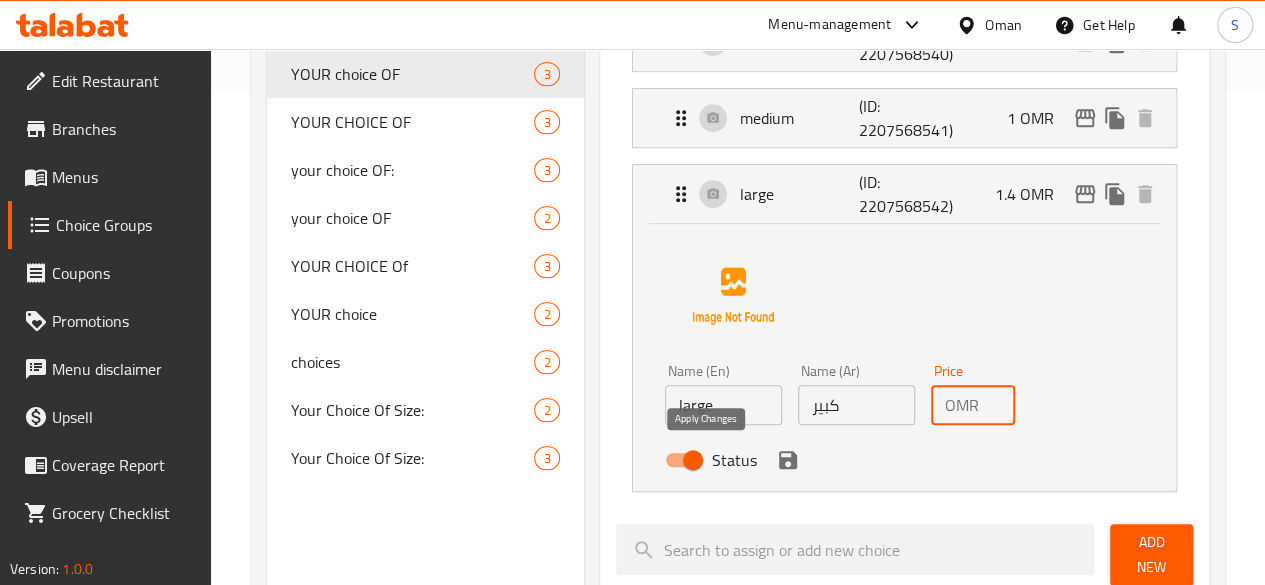 click 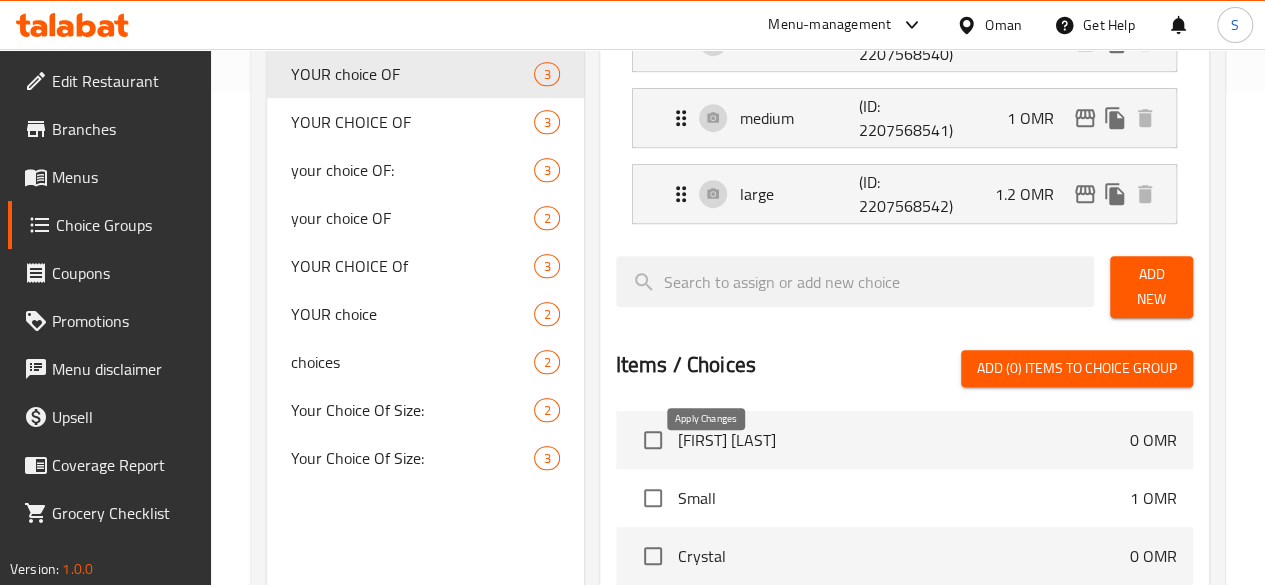 type on "1.2" 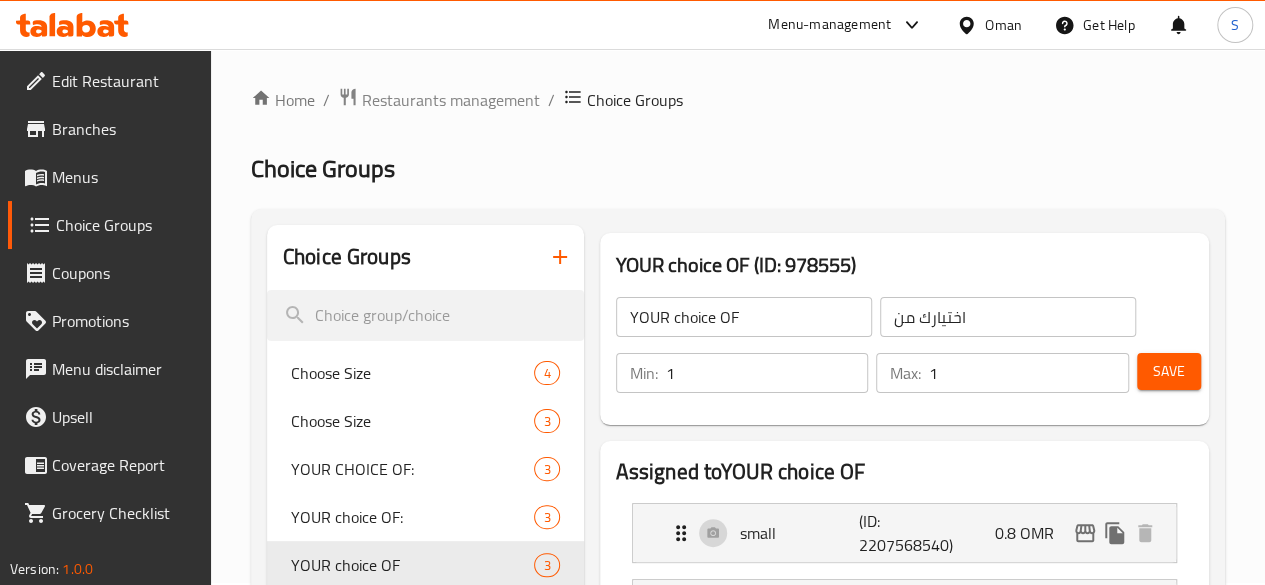 scroll, scrollTop: 0, scrollLeft: 0, axis: both 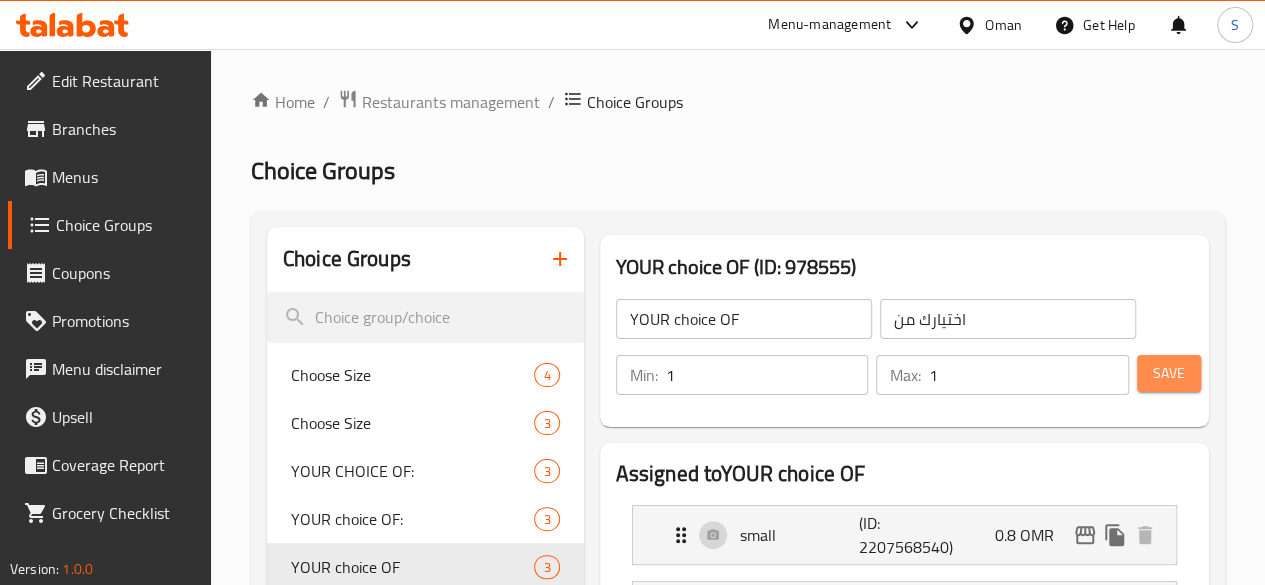 click on "Save" at bounding box center [1169, 373] 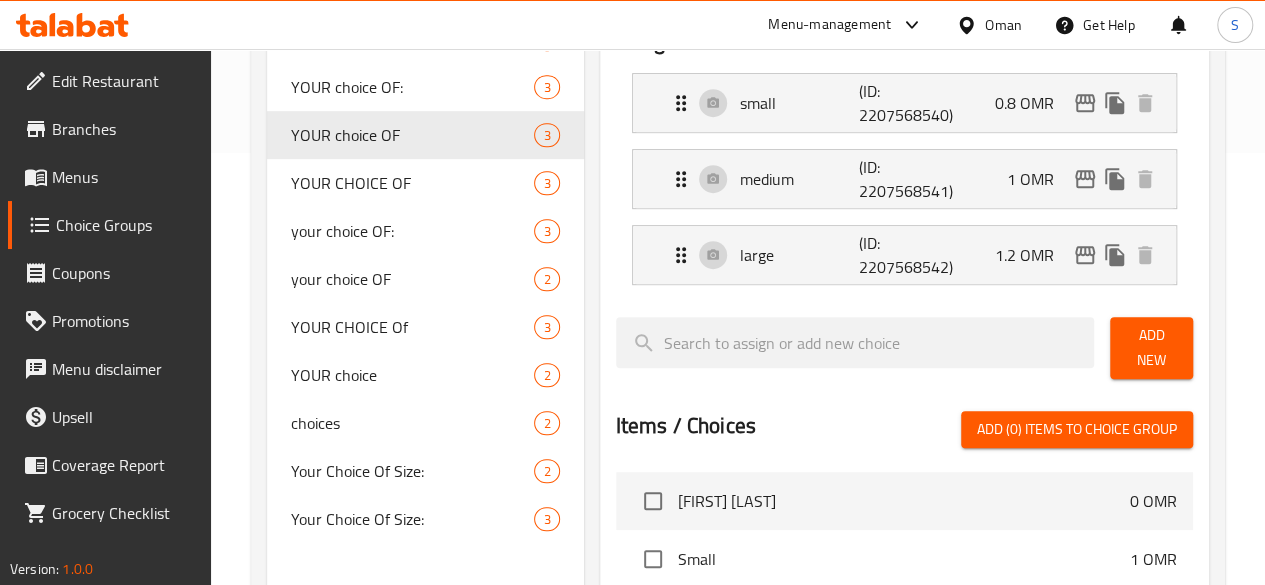 scroll, scrollTop: 433, scrollLeft: 0, axis: vertical 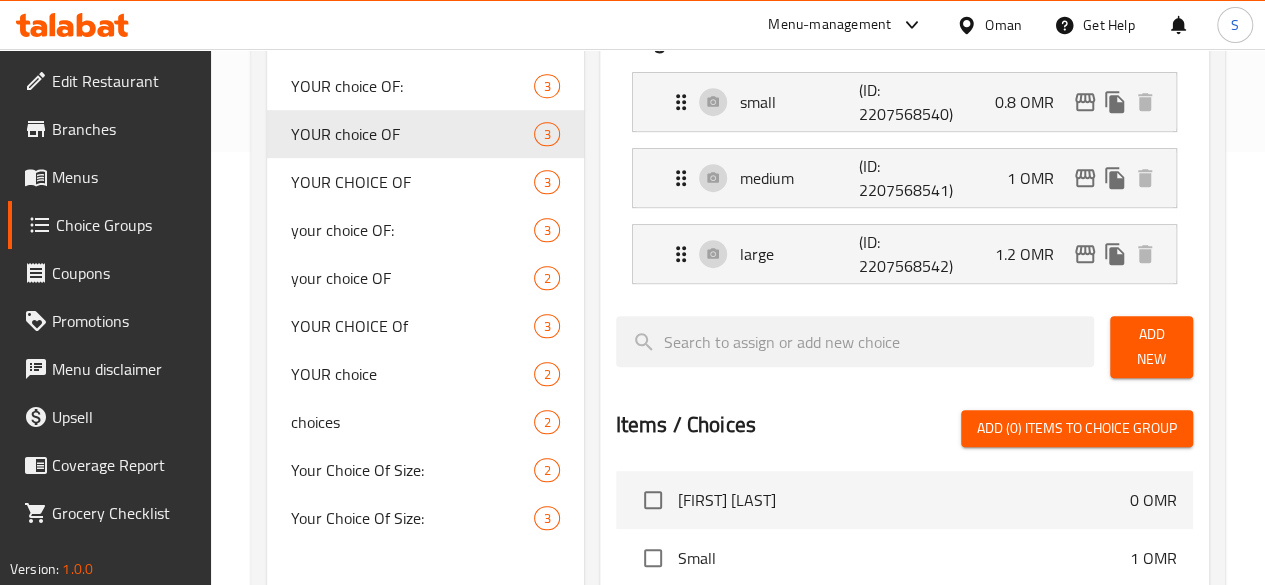 click on "Menus" at bounding box center [123, 177] 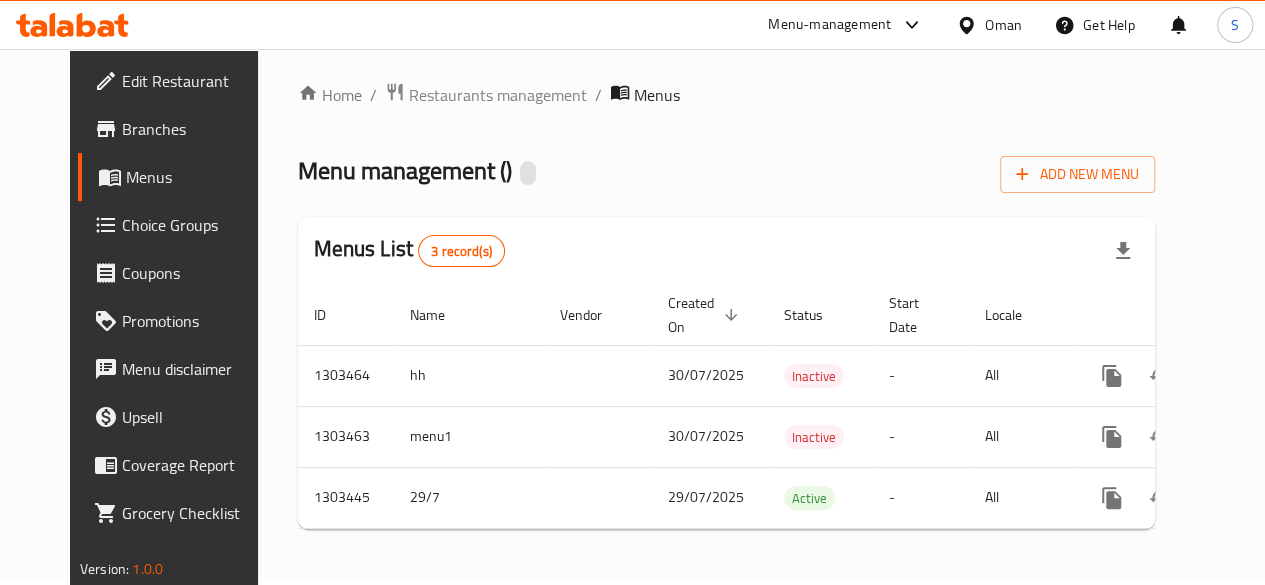 scroll, scrollTop: 20, scrollLeft: 0, axis: vertical 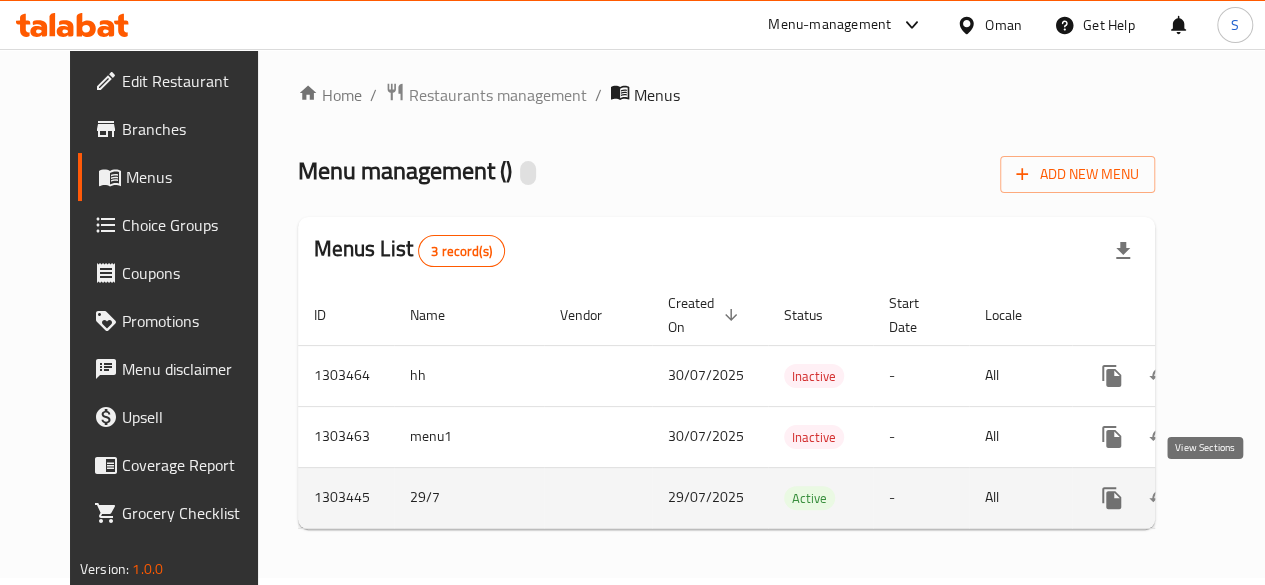 click at bounding box center (1256, 498) 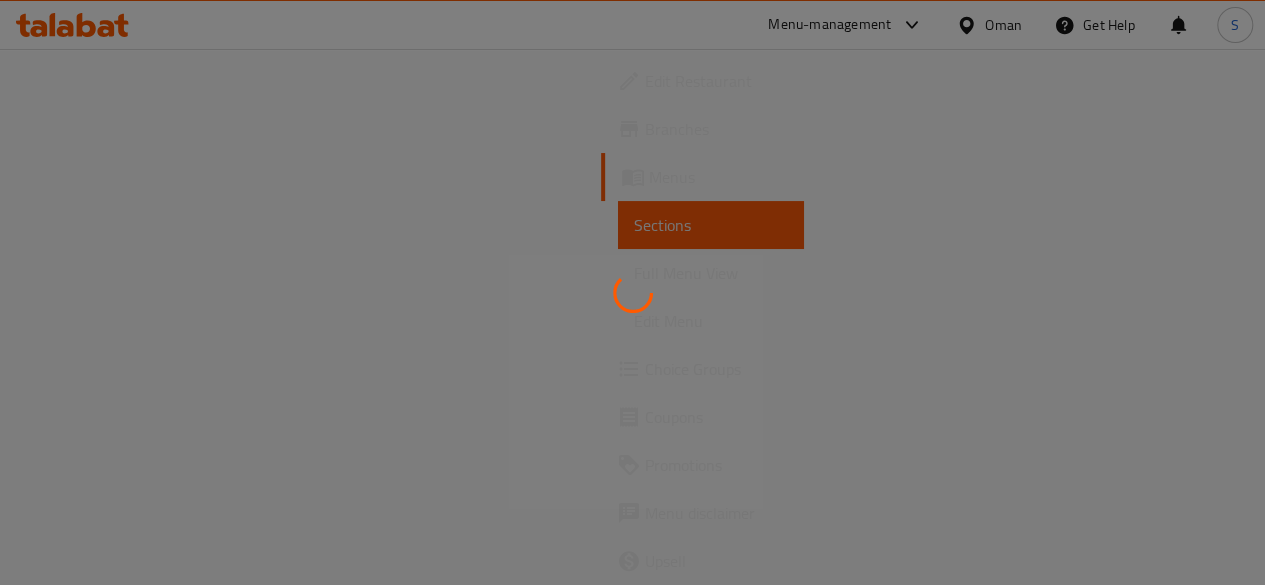 scroll, scrollTop: 0, scrollLeft: 0, axis: both 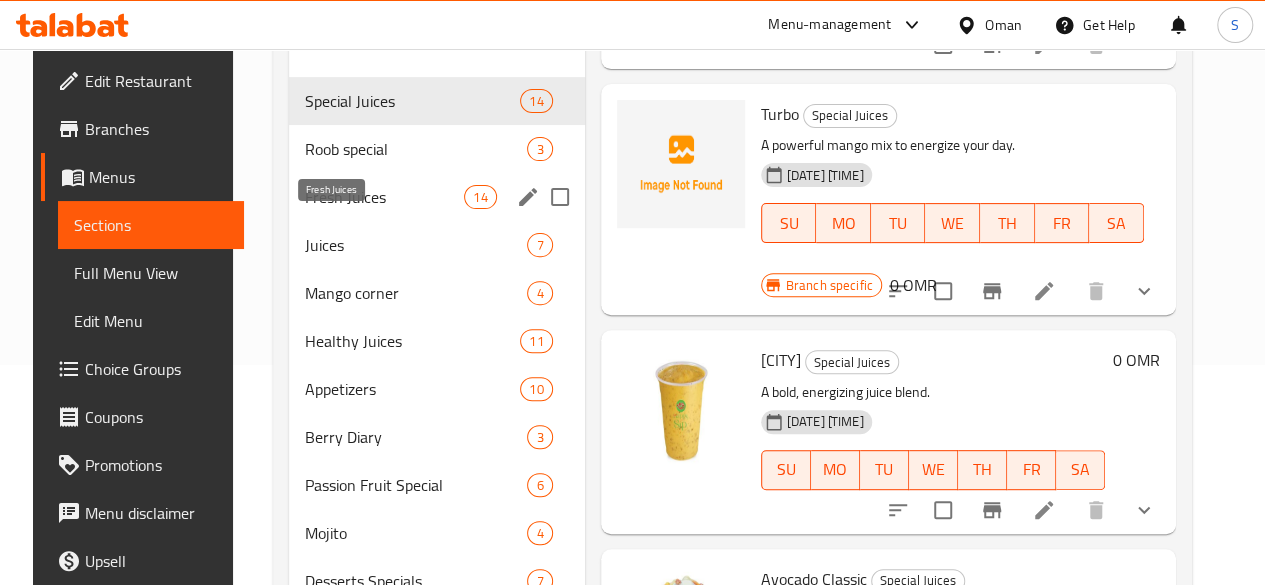 click on "Fresh Juices" at bounding box center [384, 197] 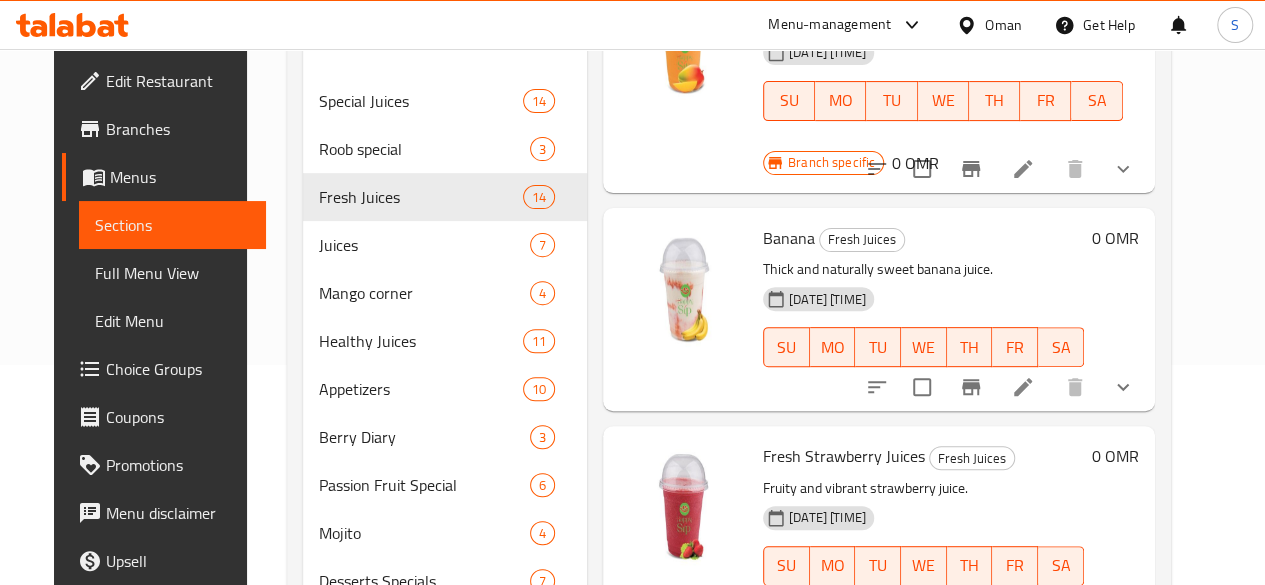 scroll, scrollTop: 819, scrollLeft: 0, axis: vertical 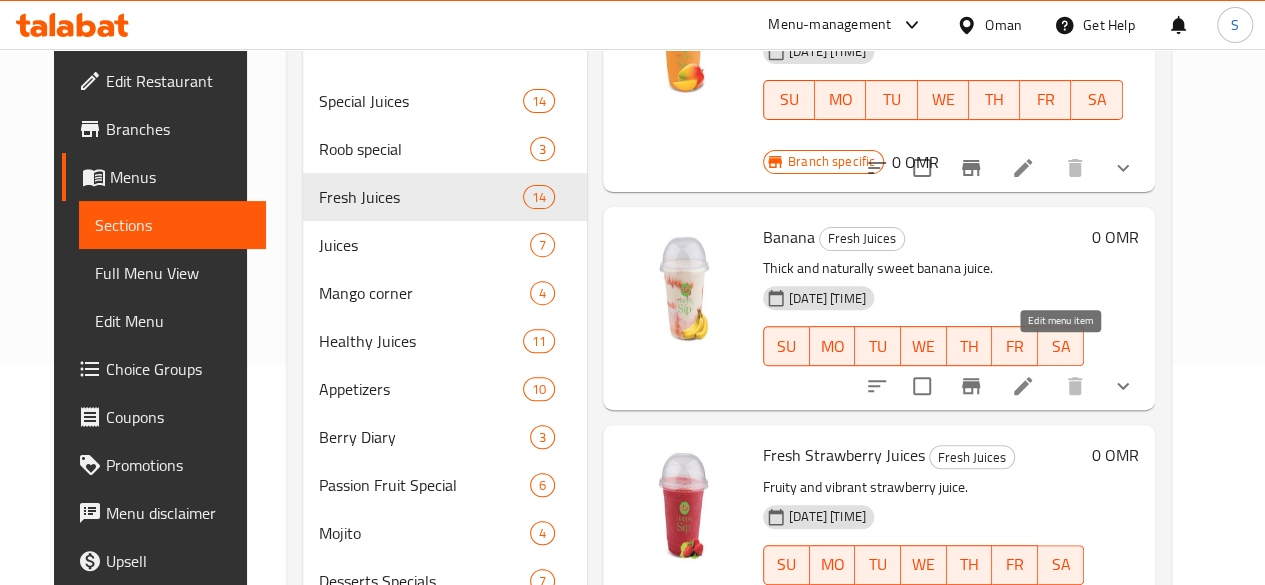 click 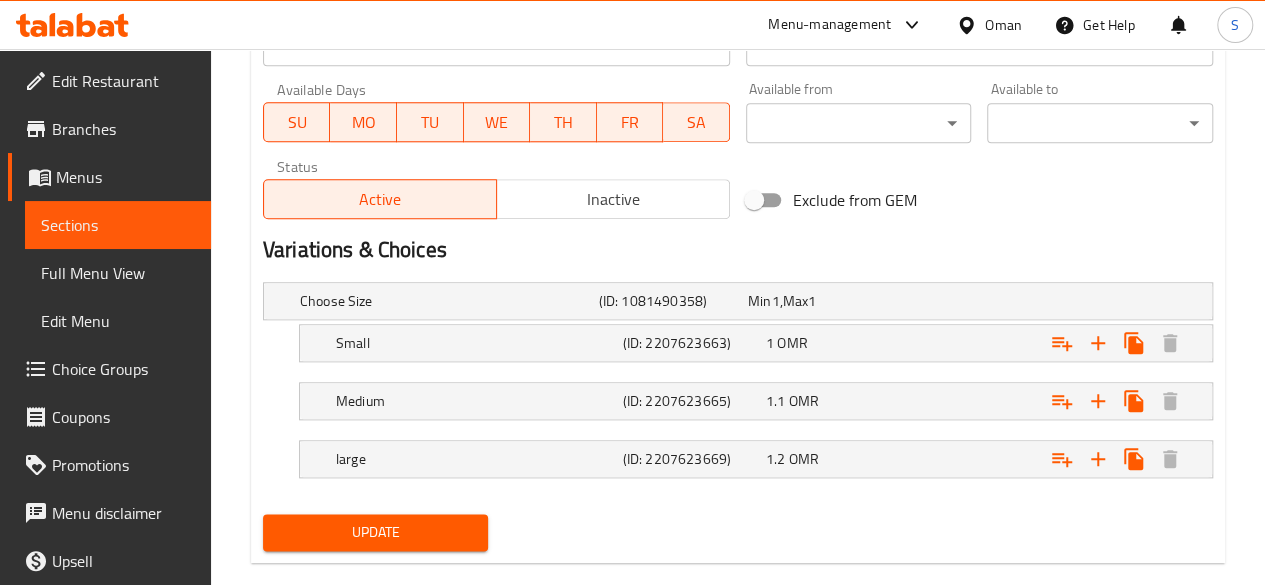 scroll, scrollTop: 927, scrollLeft: 0, axis: vertical 